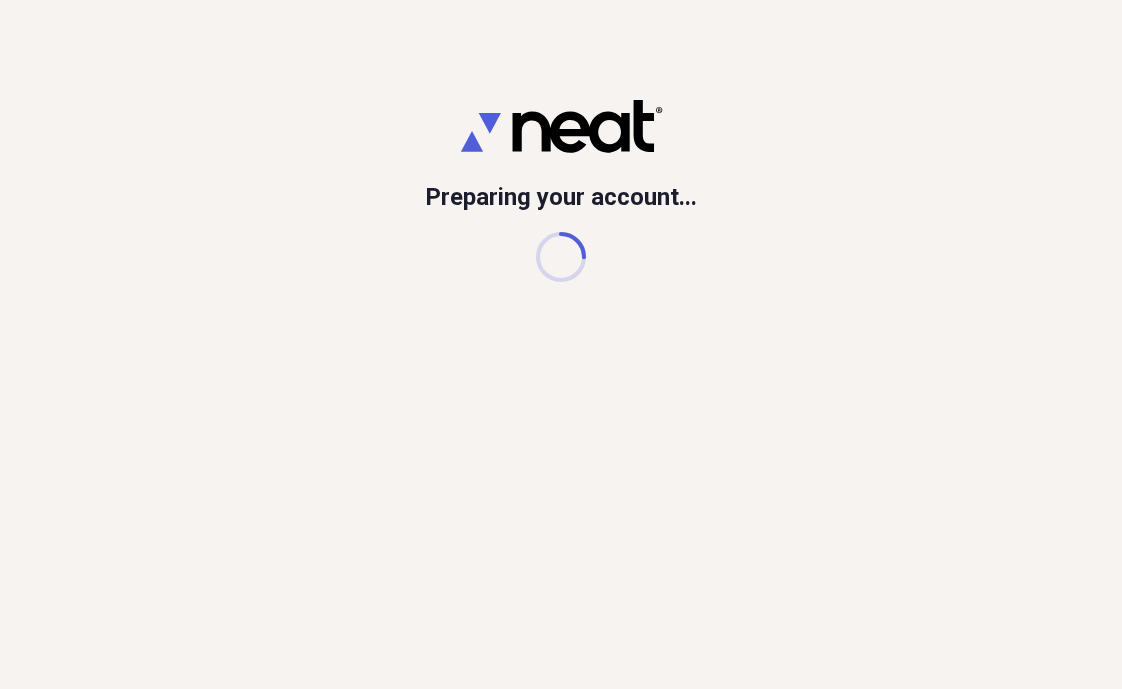 scroll, scrollTop: 0, scrollLeft: 0, axis: both 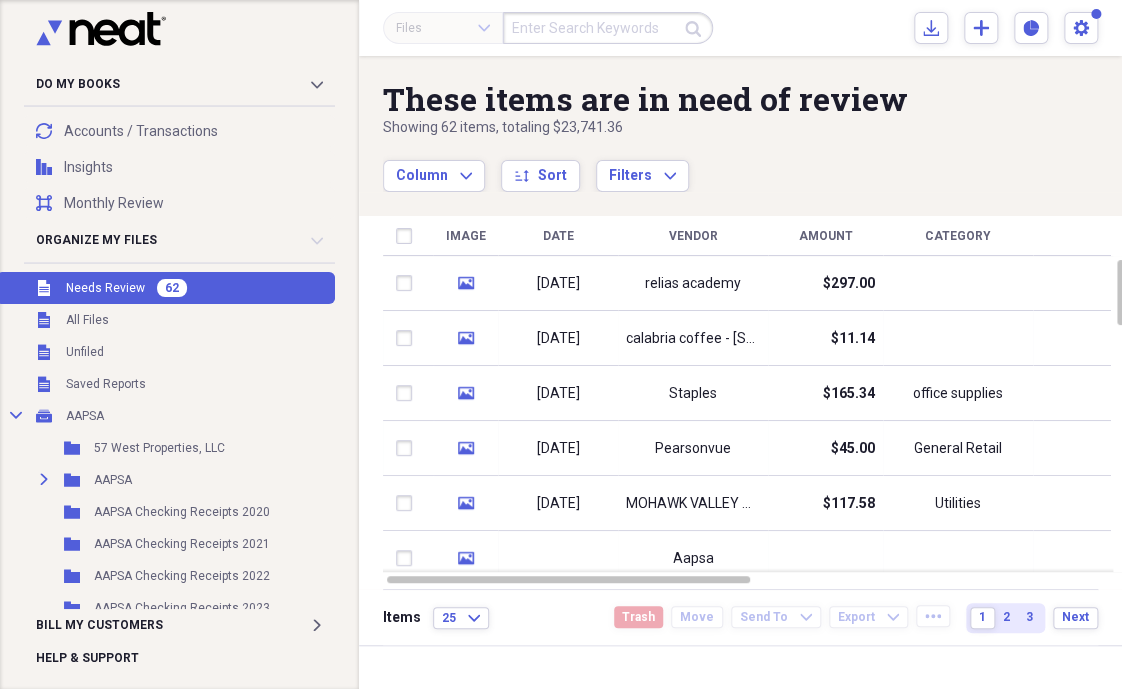 click on "Needs Review" at bounding box center [105, 288] 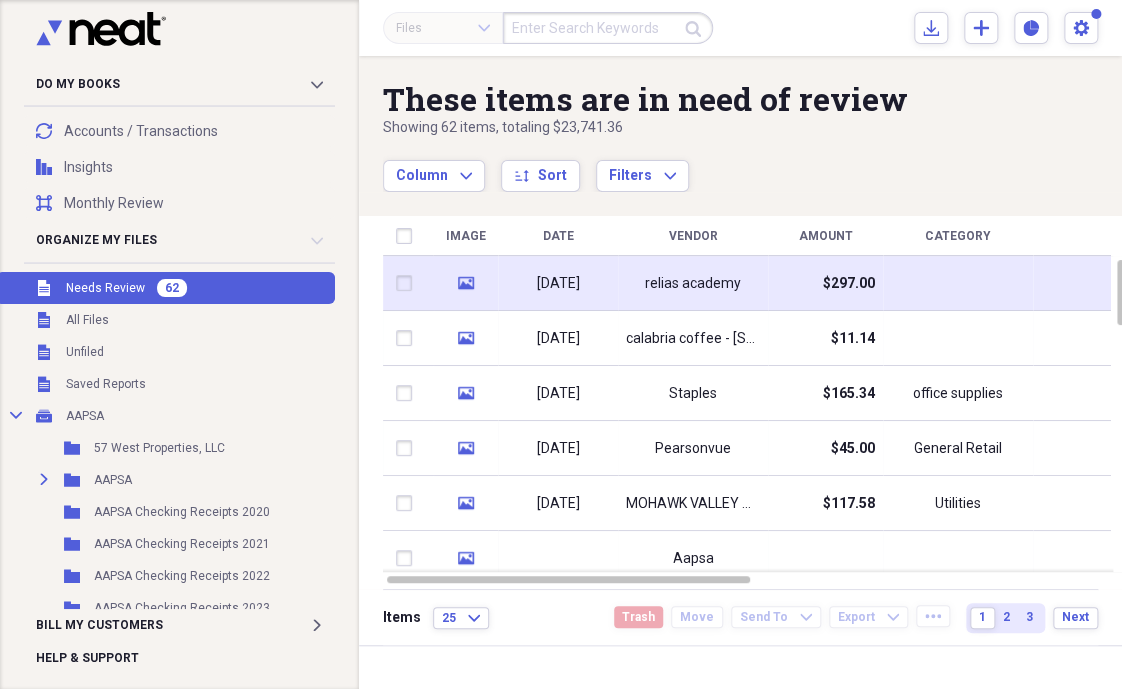 click on "media" 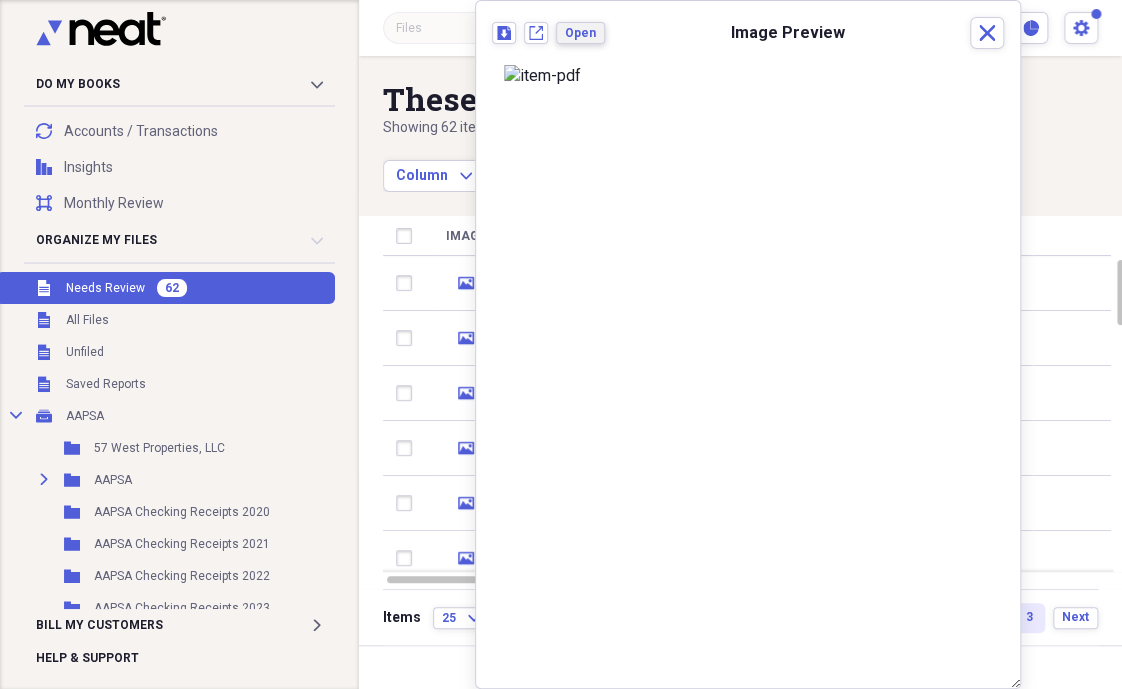 click on "Open" at bounding box center (580, 33) 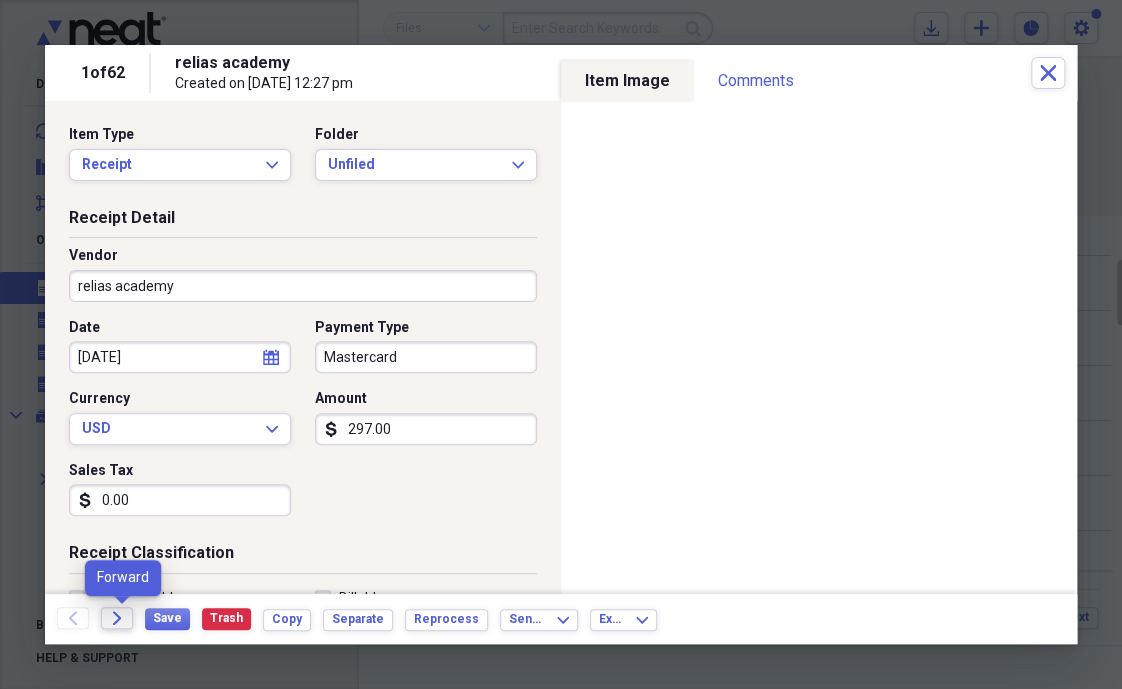 click on "Forward" 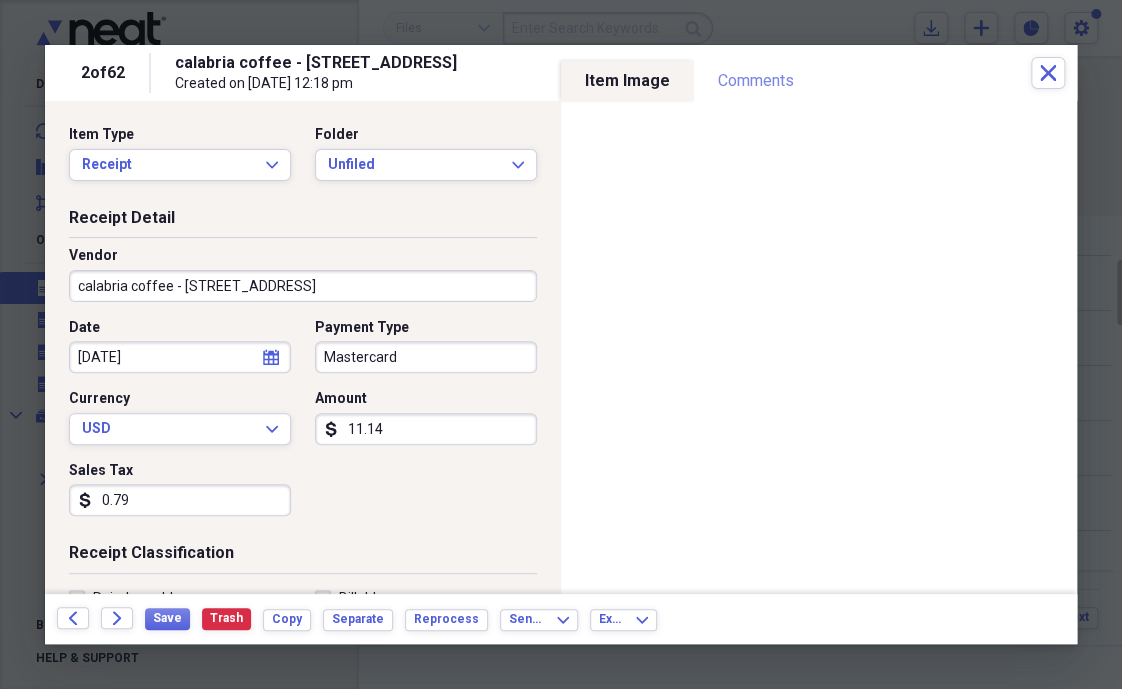 drag, startPoint x: 780, startPoint y: 121, endPoint x: 785, endPoint y: 186, distance: 65.192024 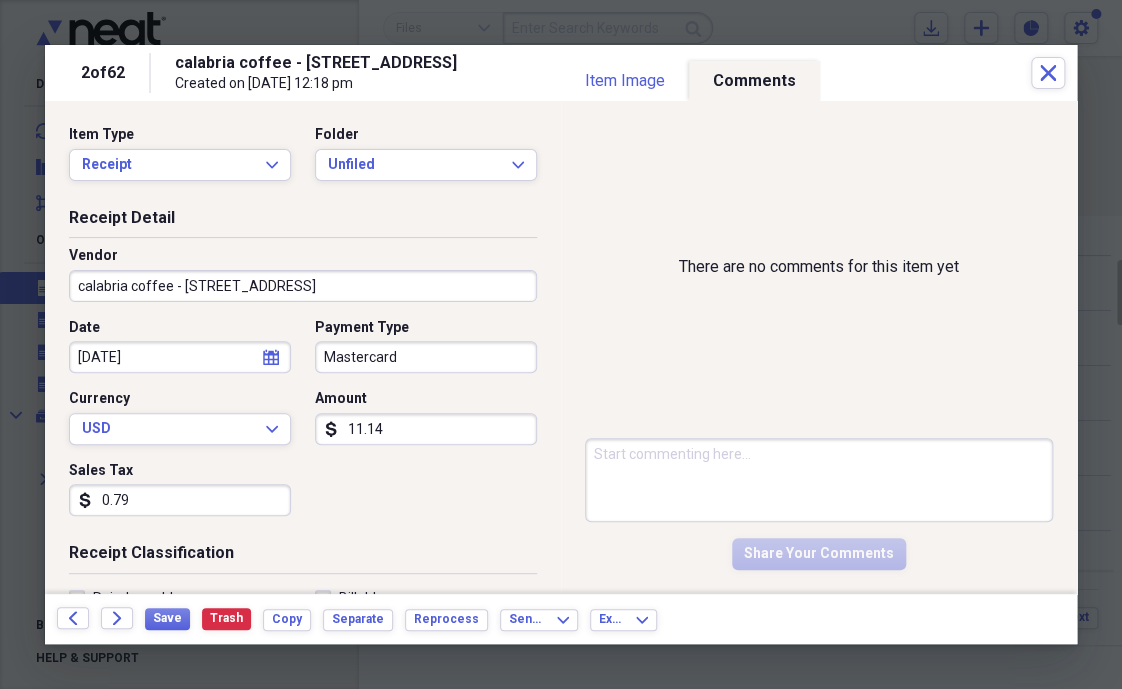 click on "There are no comments for this item yet" at bounding box center [819, 267] 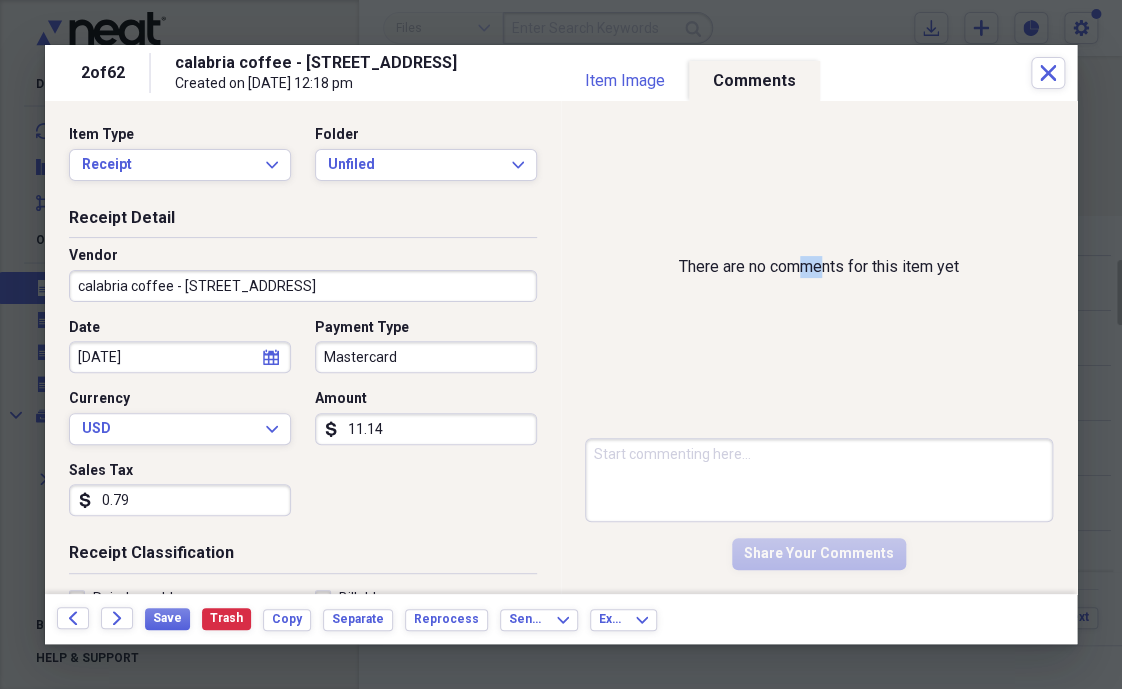 drag, startPoint x: 802, startPoint y: 198, endPoint x: 828, endPoint y: 395, distance: 198.70833 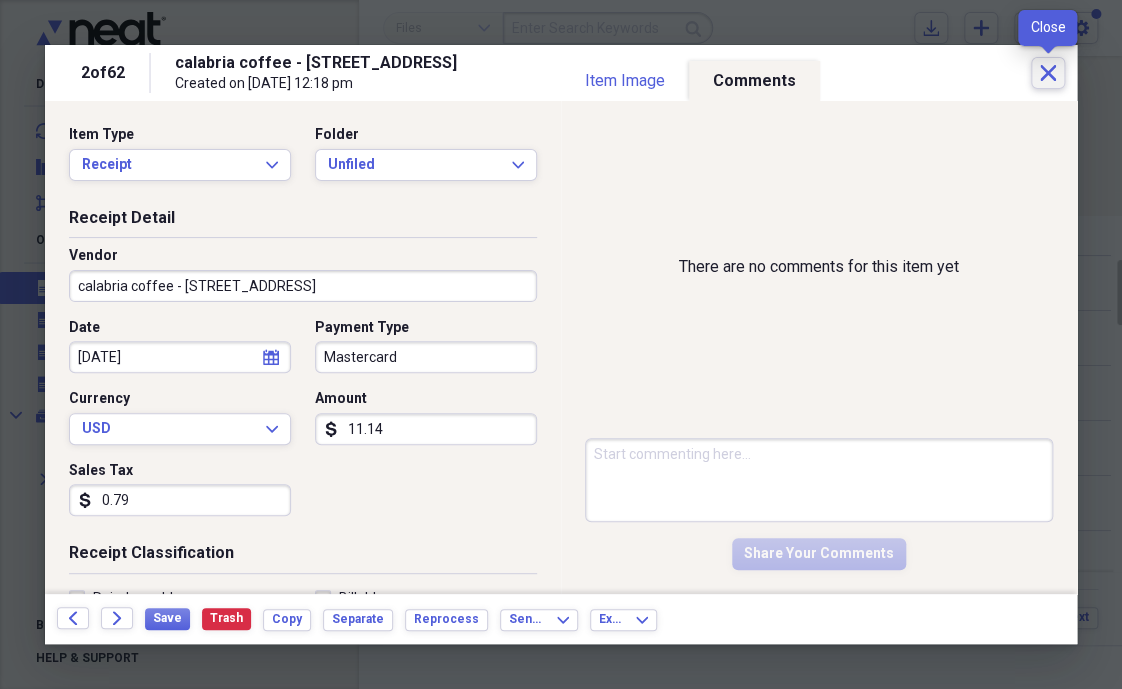 click on "Close" at bounding box center [1048, 73] 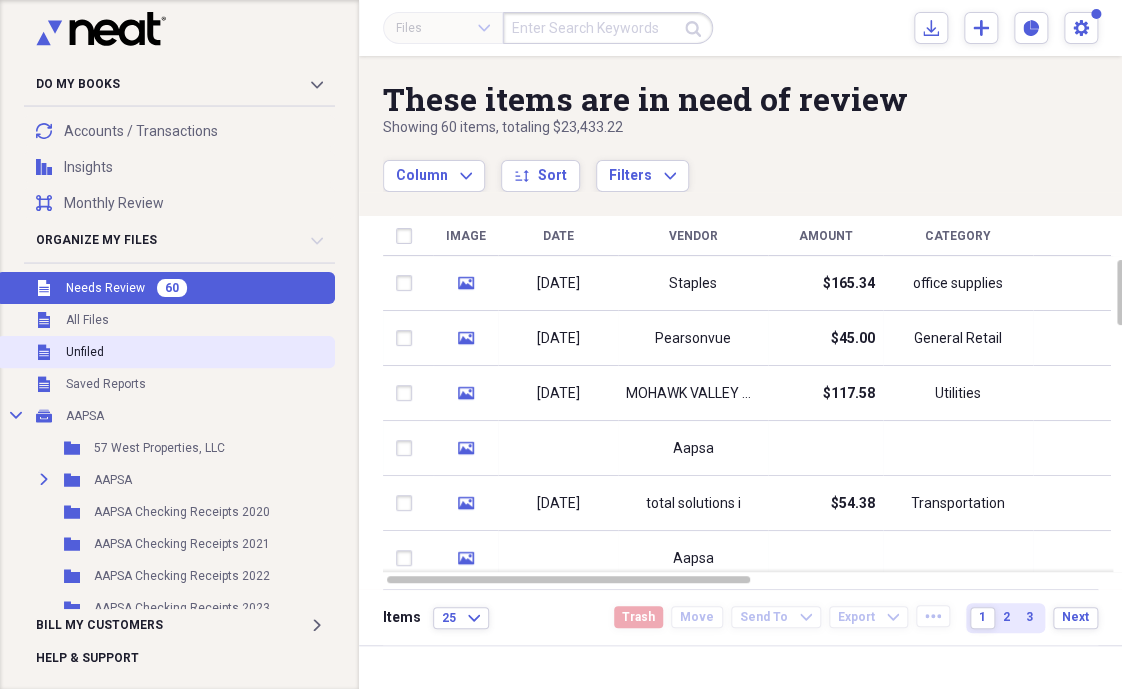 click on "Unfiled Unfiled" at bounding box center [165, 352] 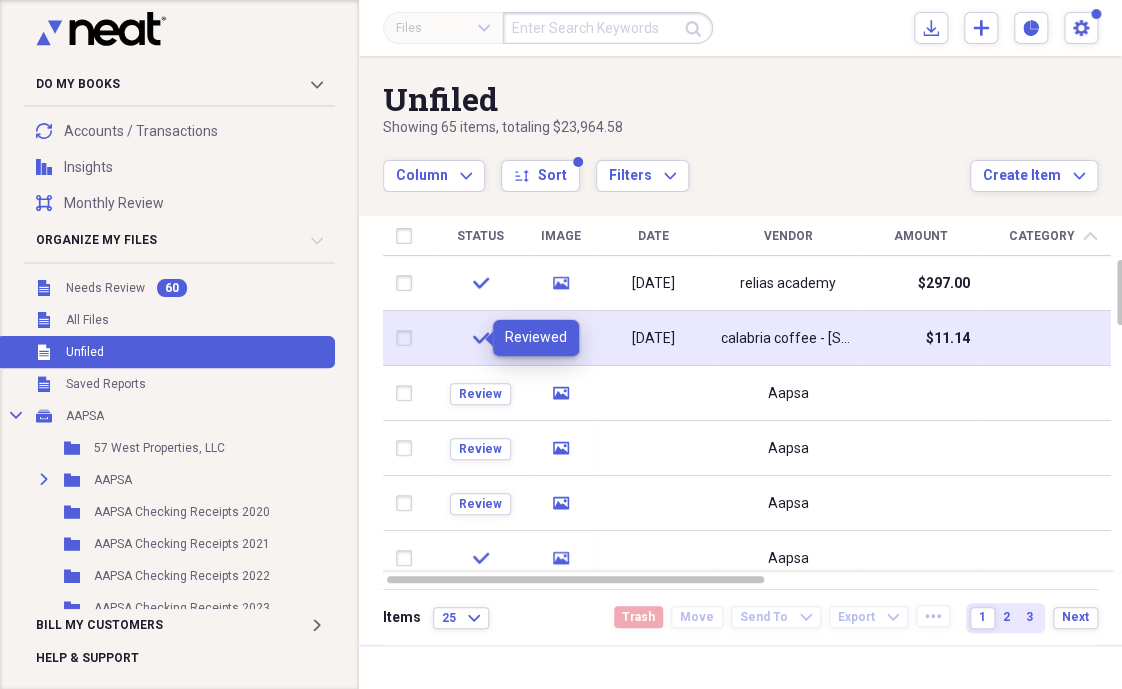 click 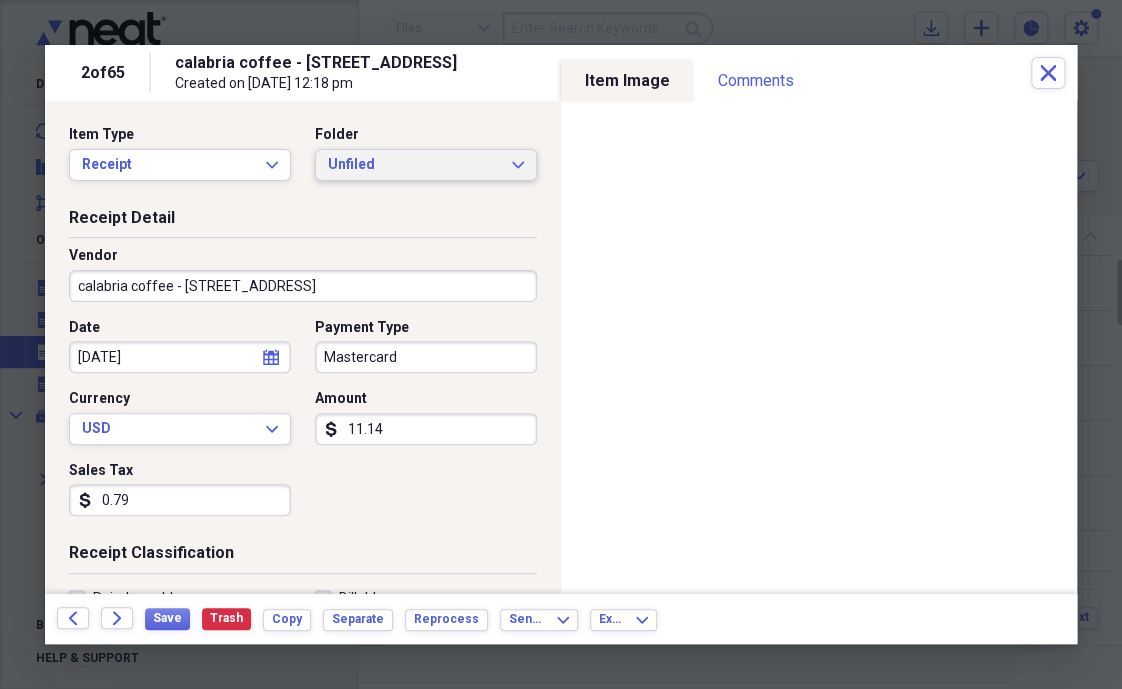 click on "Unfiled" at bounding box center (414, 165) 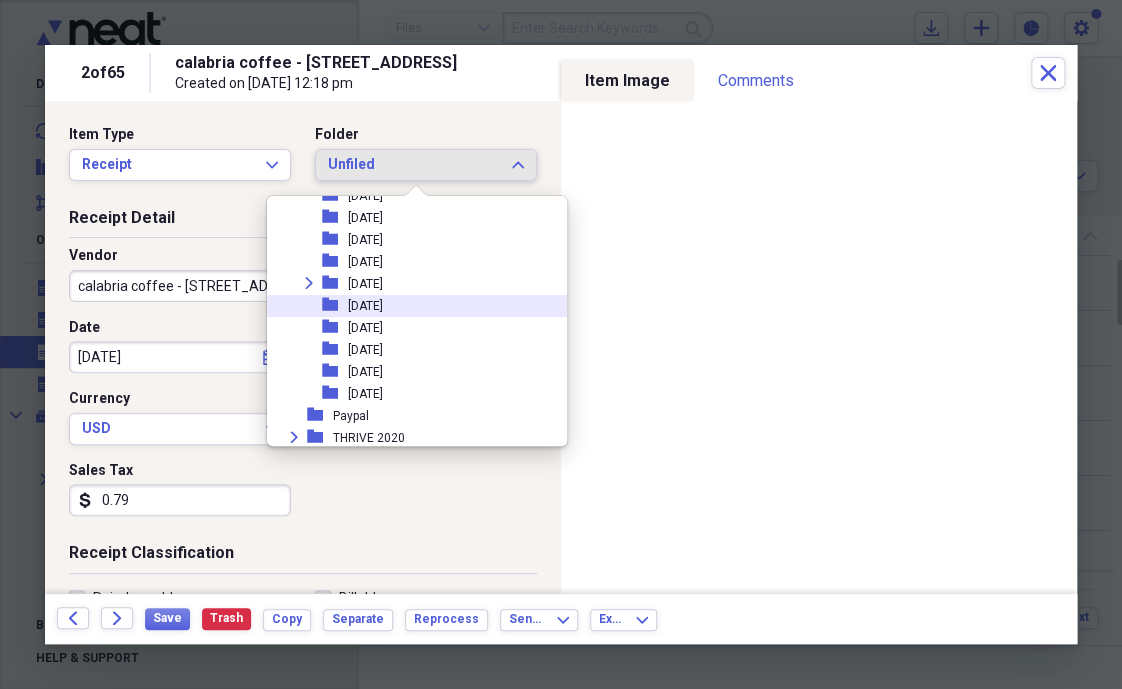 scroll, scrollTop: 1749, scrollLeft: 0, axis: vertical 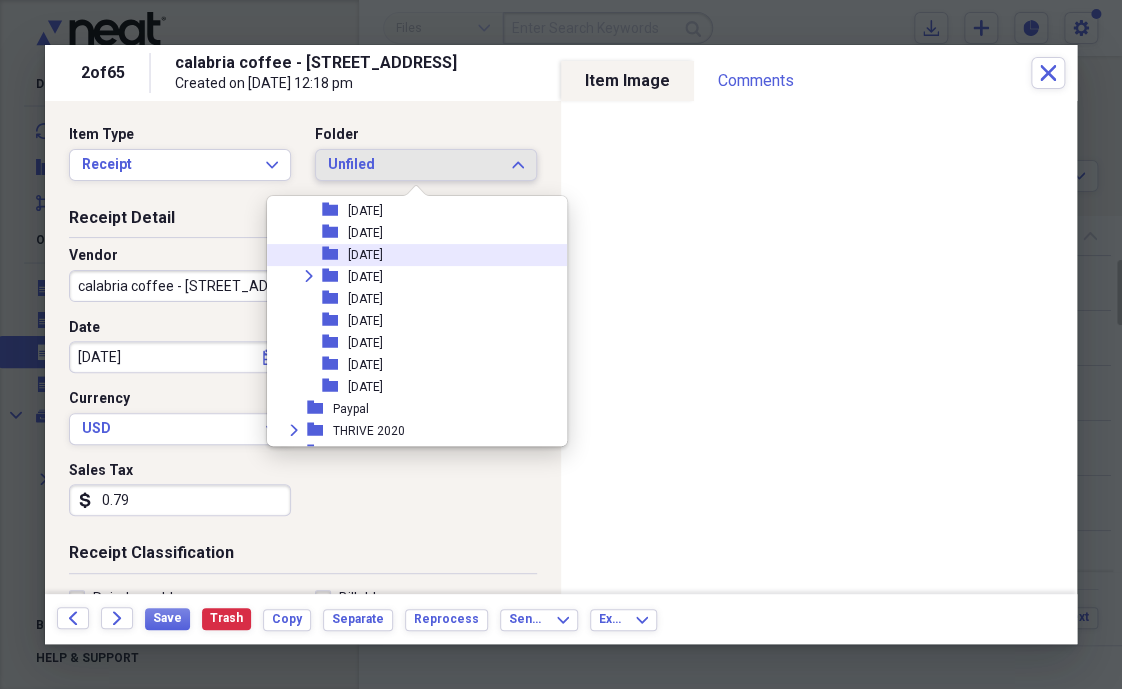 click on "[DATE]" at bounding box center (365, 255) 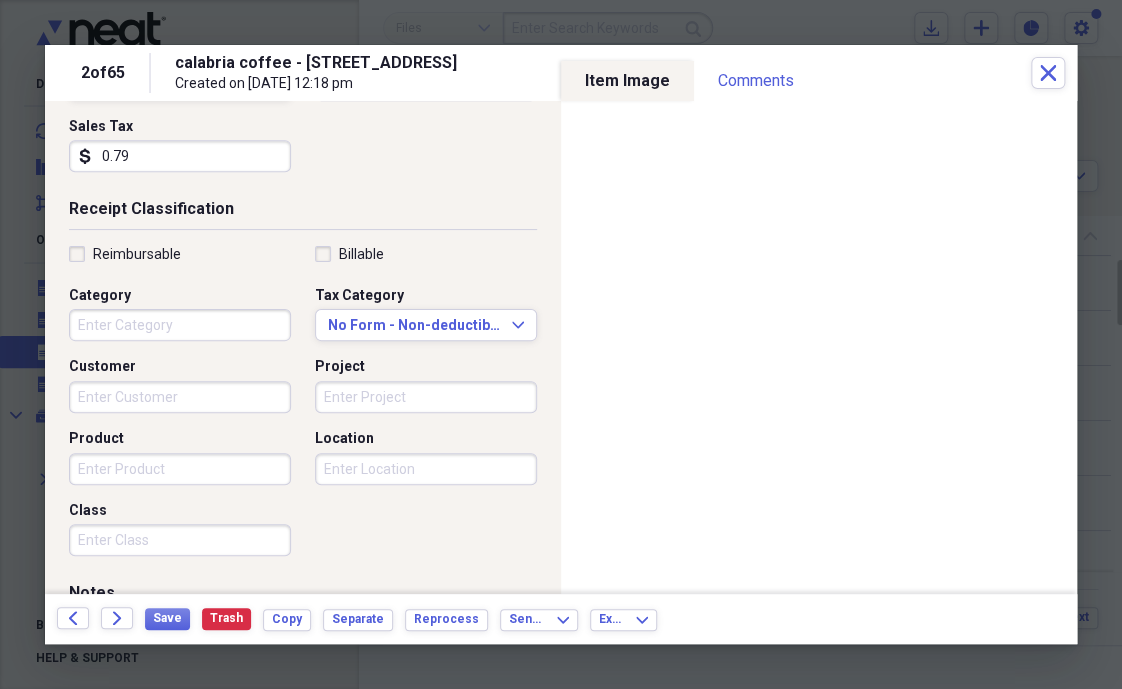 scroll, scrollTop: 348, scrollLeft: 0, axis: vertical 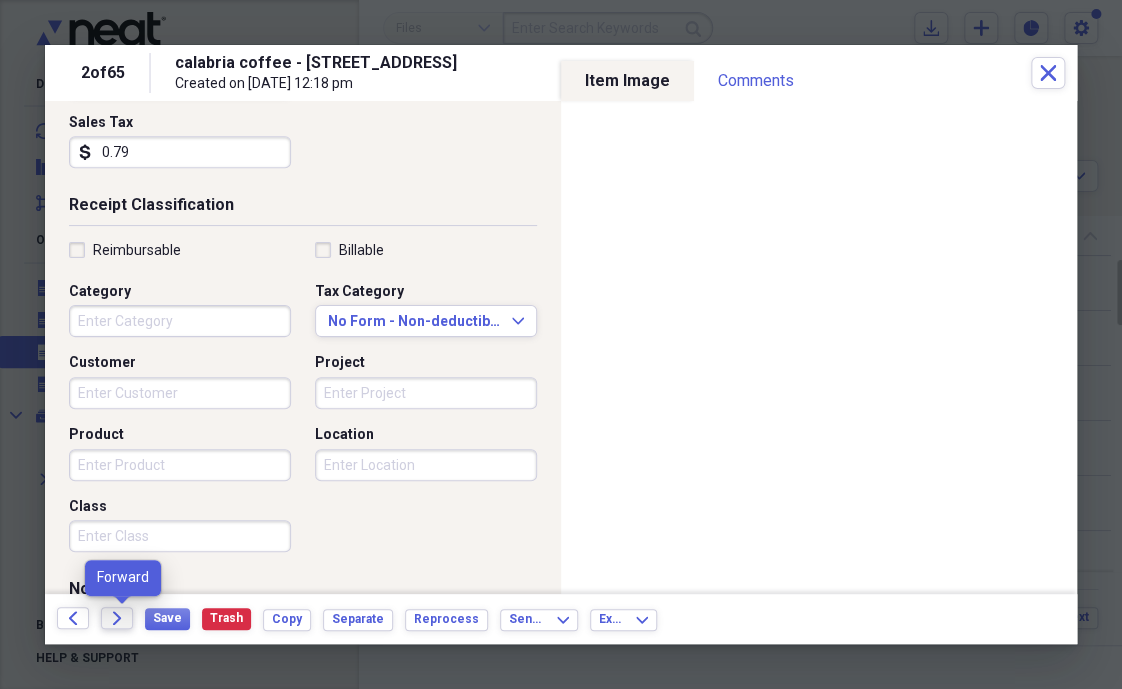 click on "Forward" 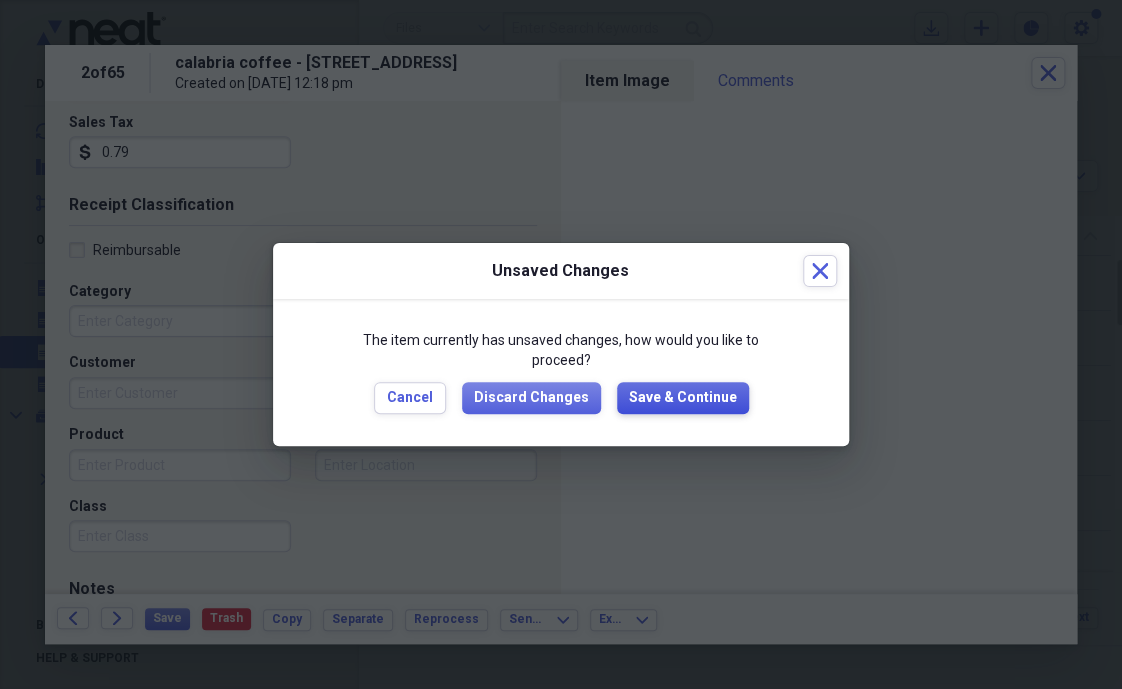 click on "Save & Continue" at bounding box center (683, 398) 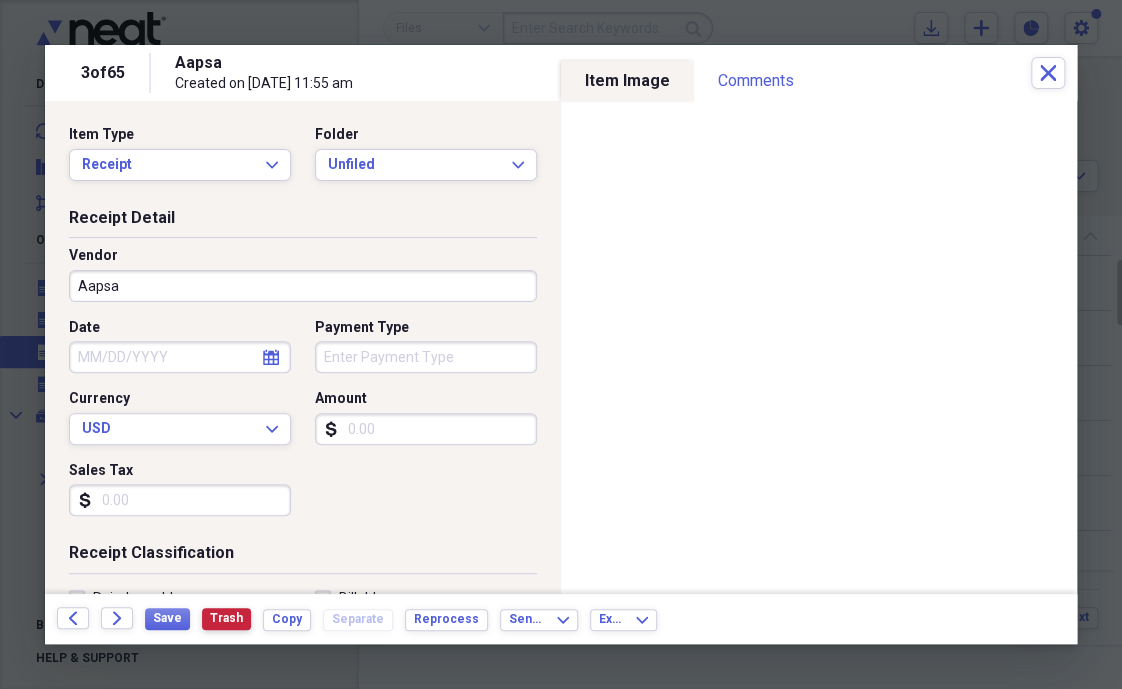 click on "Trash" at bounding box center [226, 618] 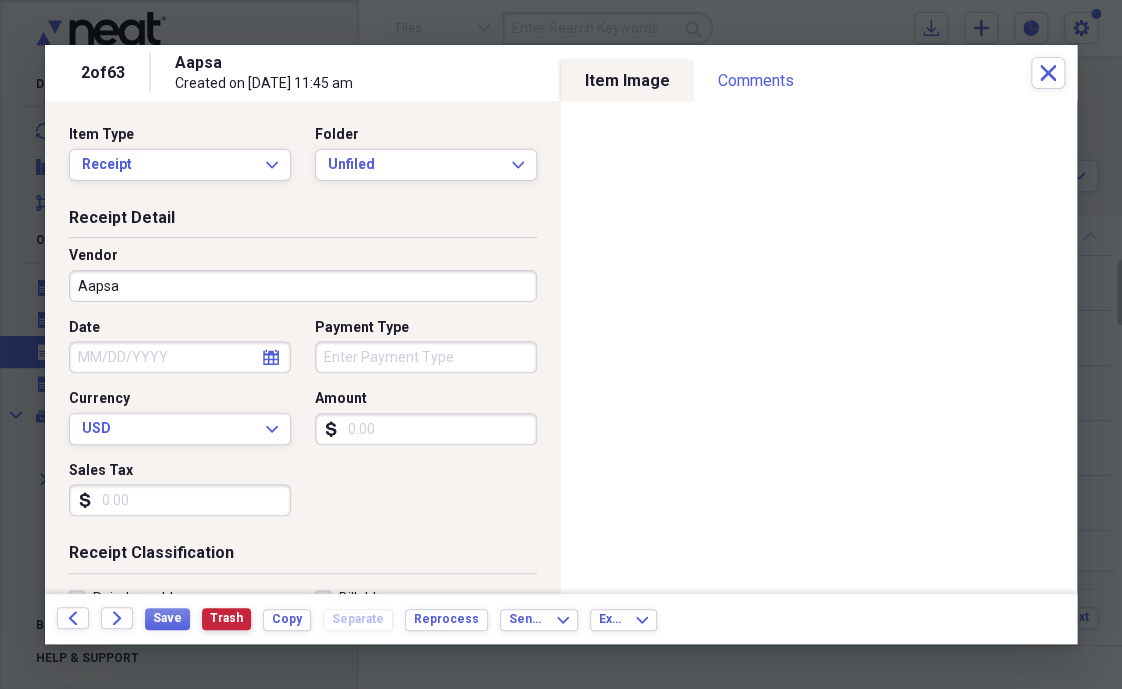 click on "Trash" at bounding box center (226, 618) 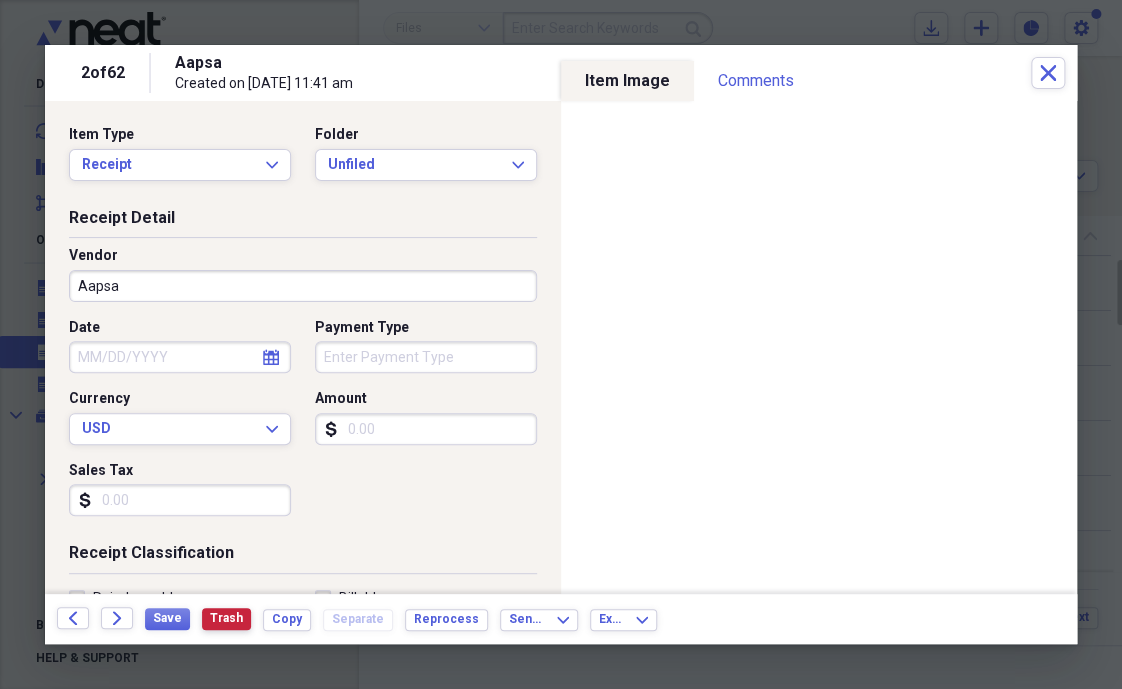 click on "Trash" at bounding box center [226, 618] 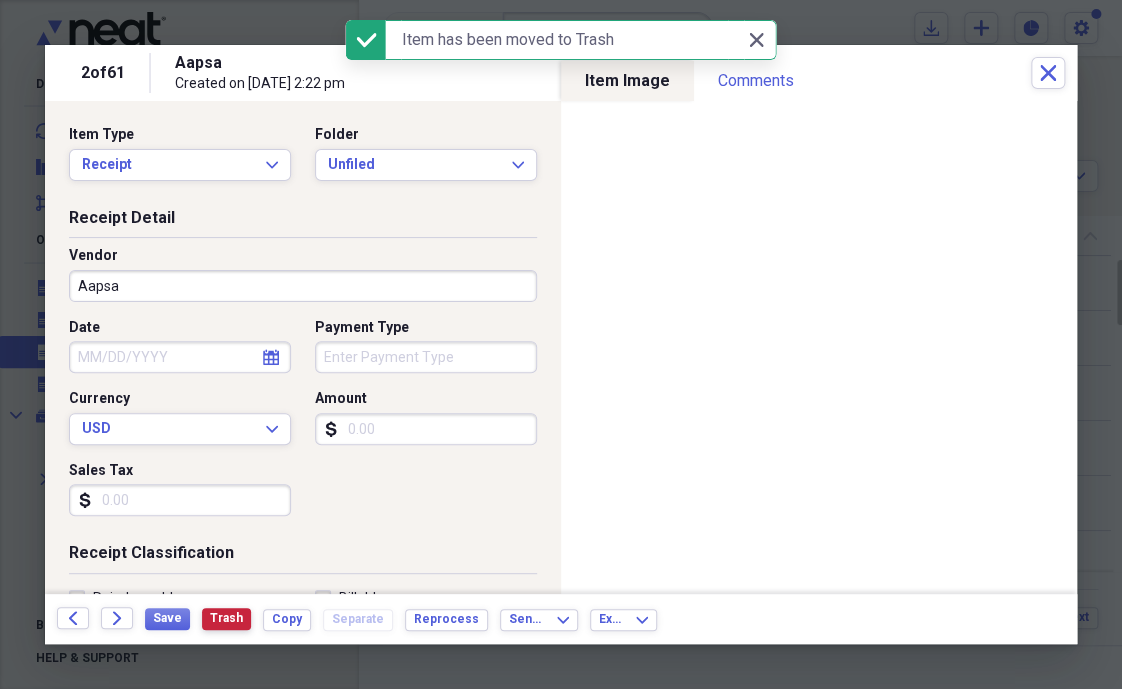 click on "Trash" at bounding box center [226, 618] 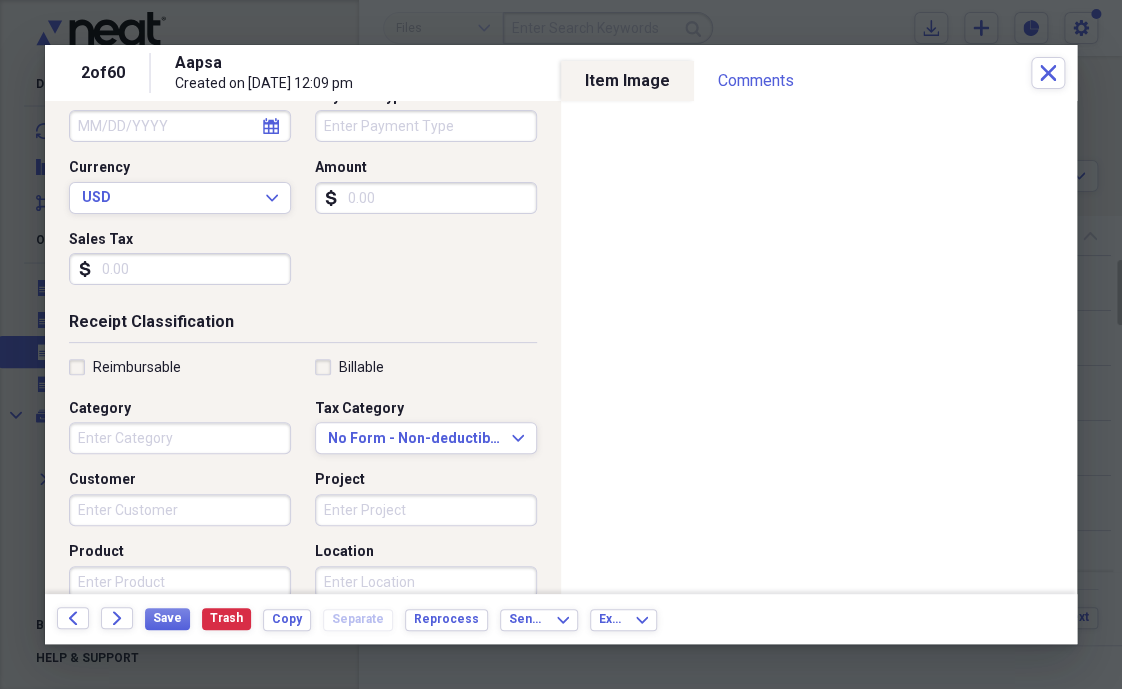 scroll, scrollTop: 232, scrollLeft: 0, axis: vertical 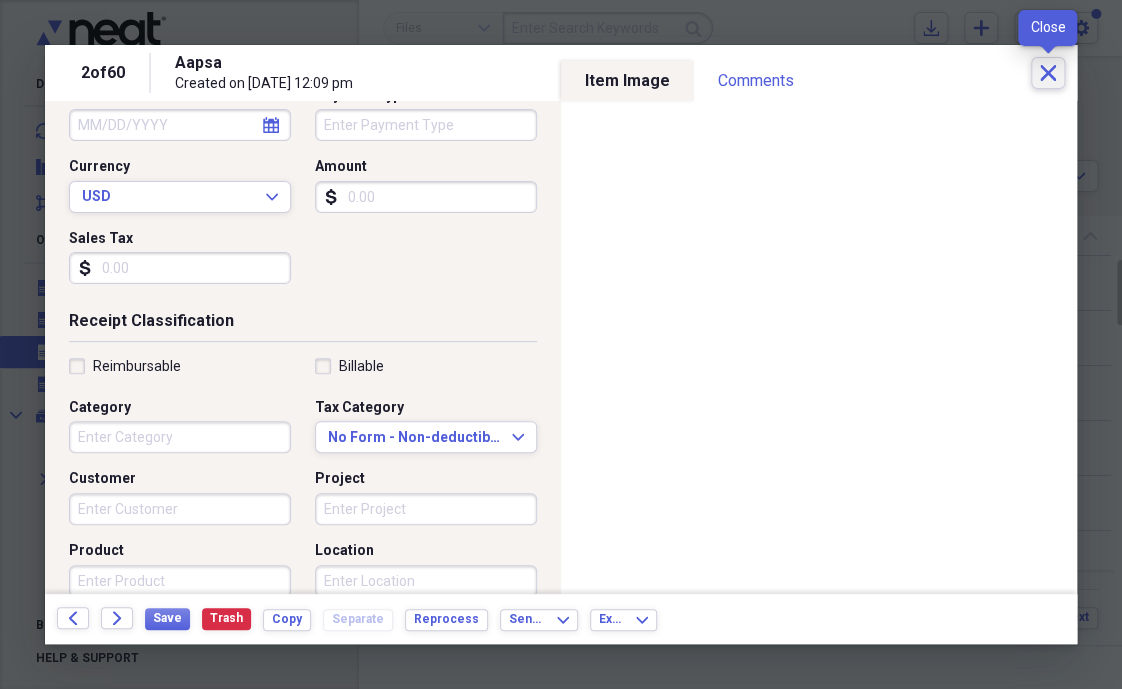 click 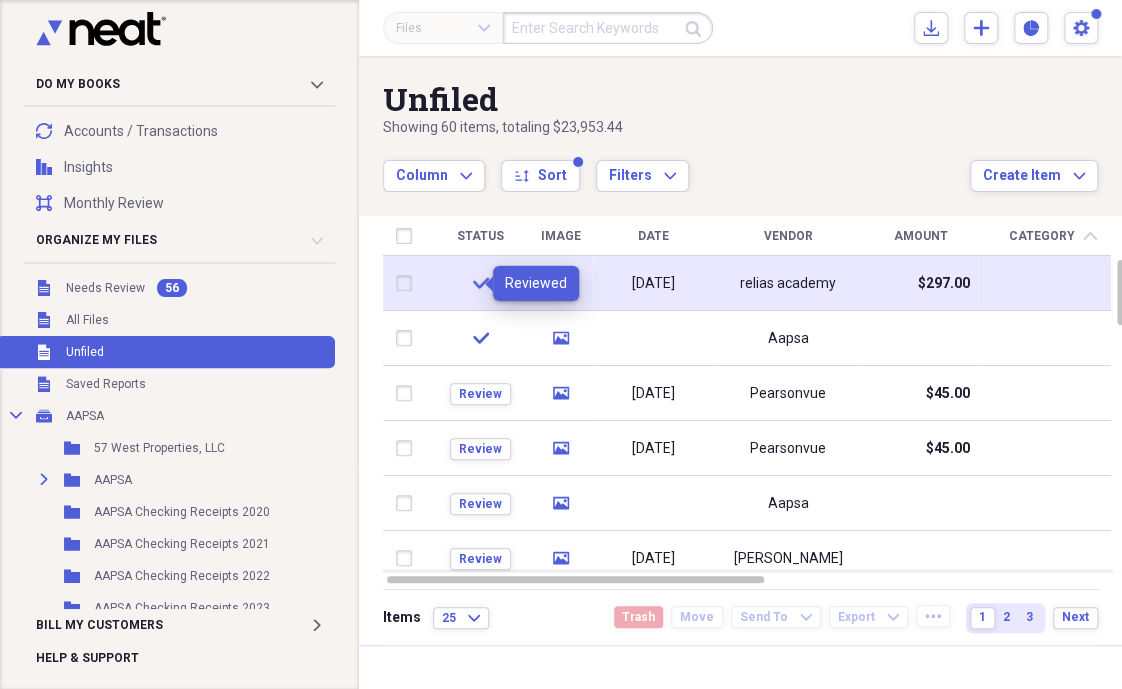 click on "check" 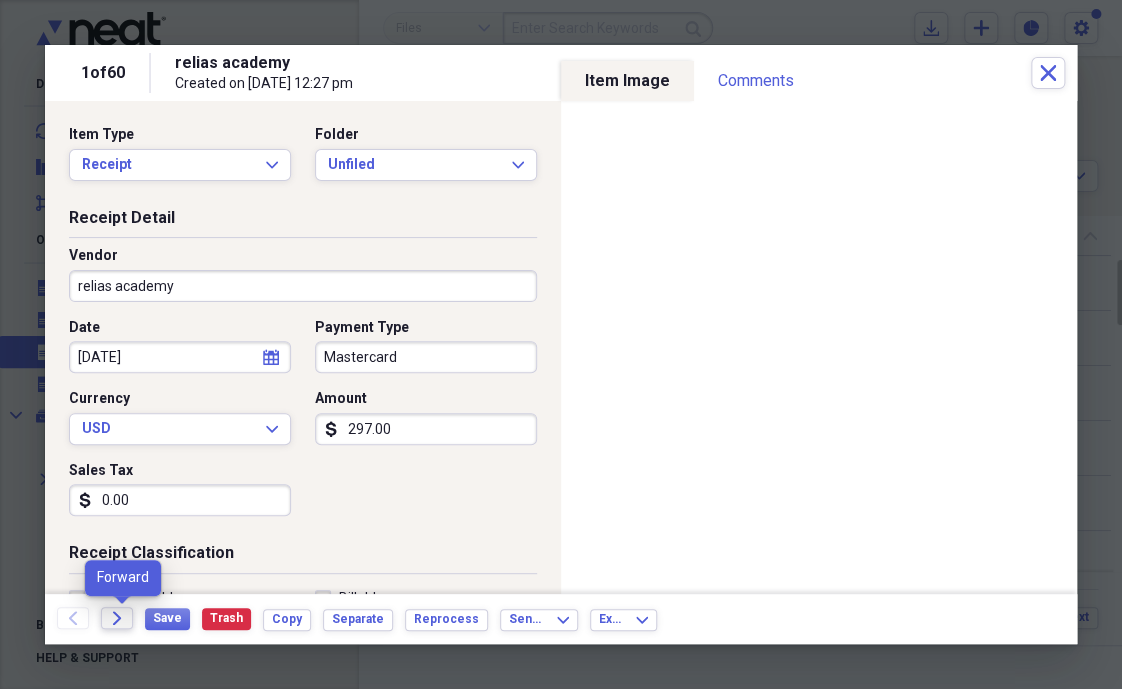 click 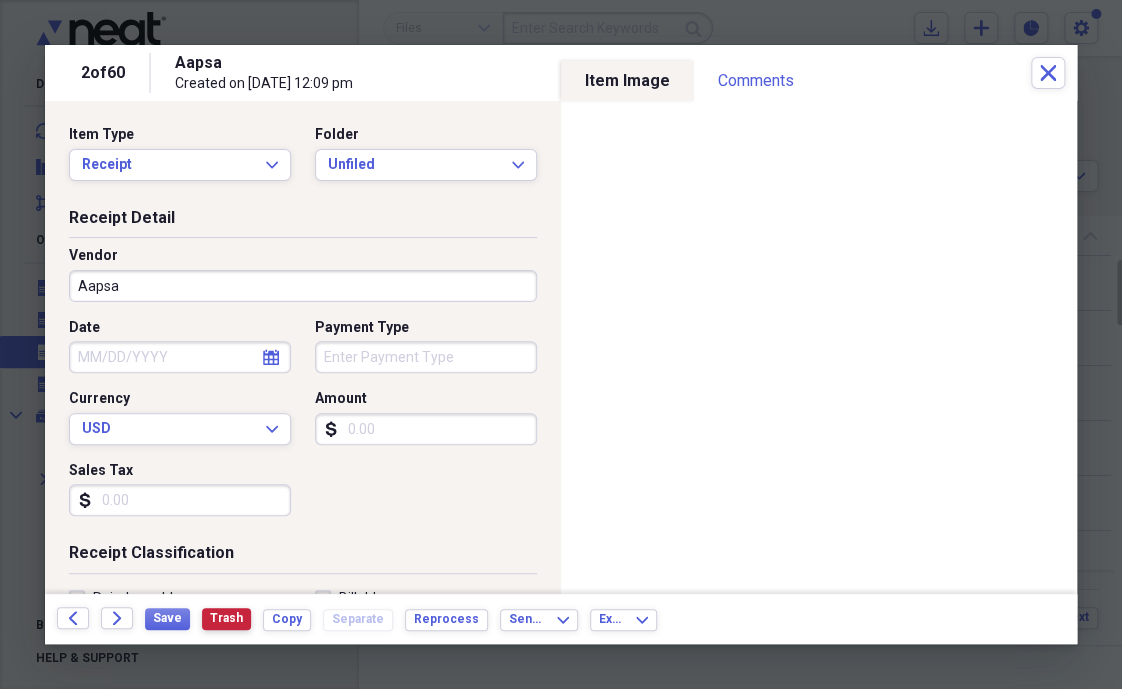 click on "Trash" at bounding box center (226, 618) 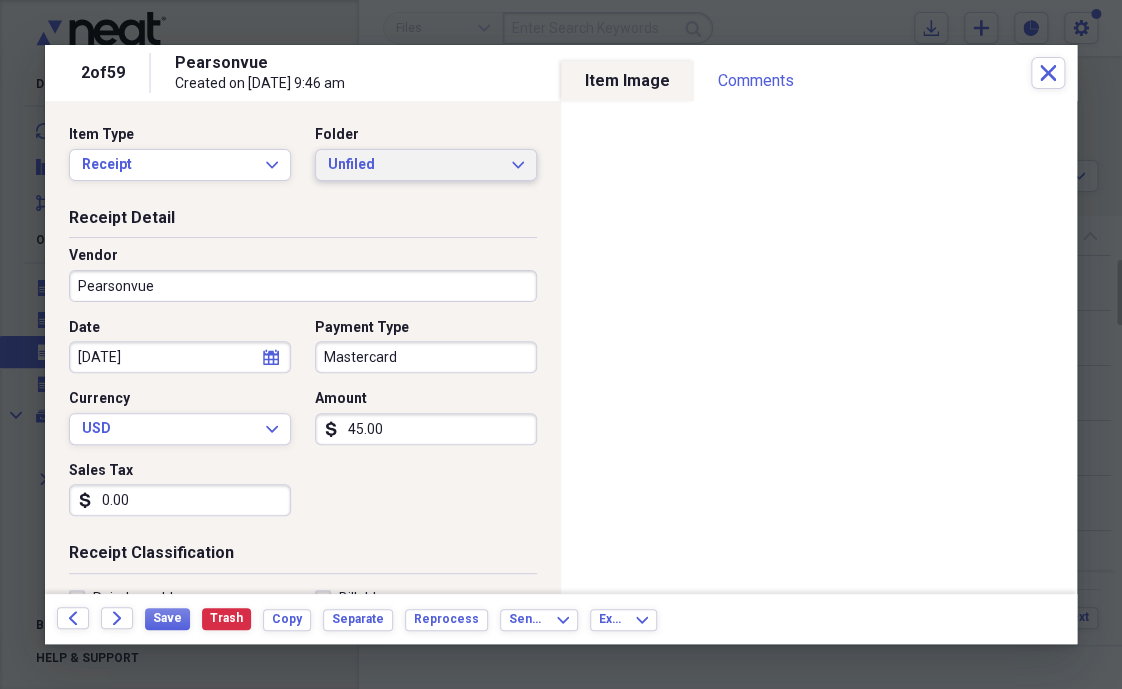 click on "Unfiled" at bounding box center (414, 165) 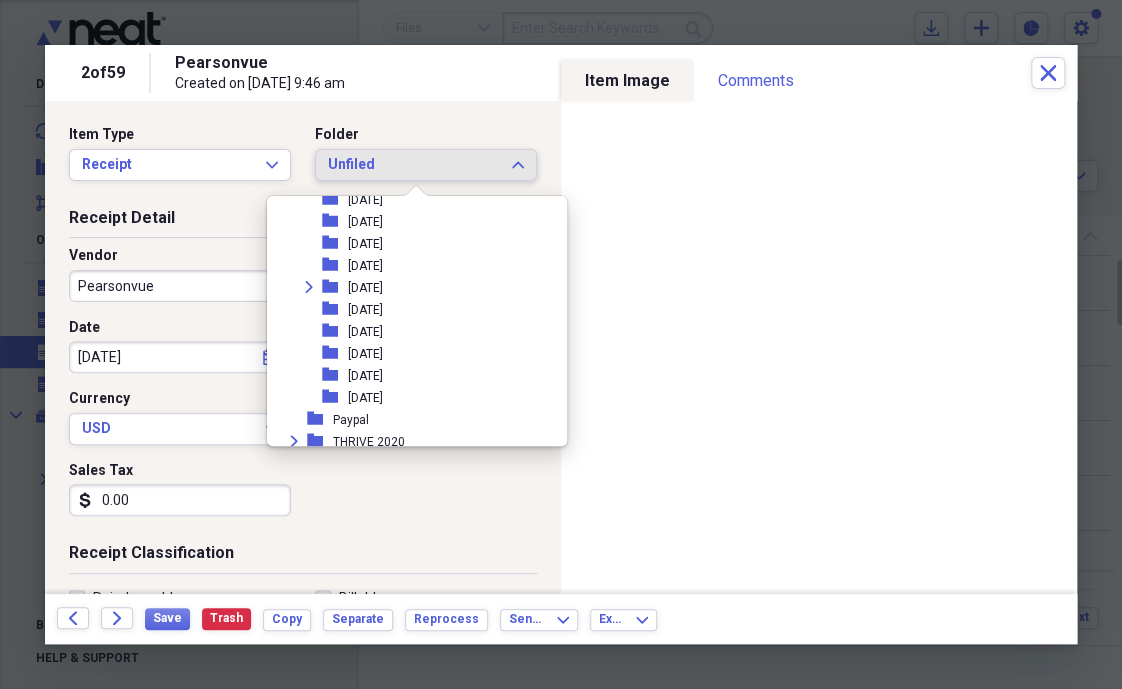 scroll, scrollTop: 1742, scrollLeft: 0, axis: vertical 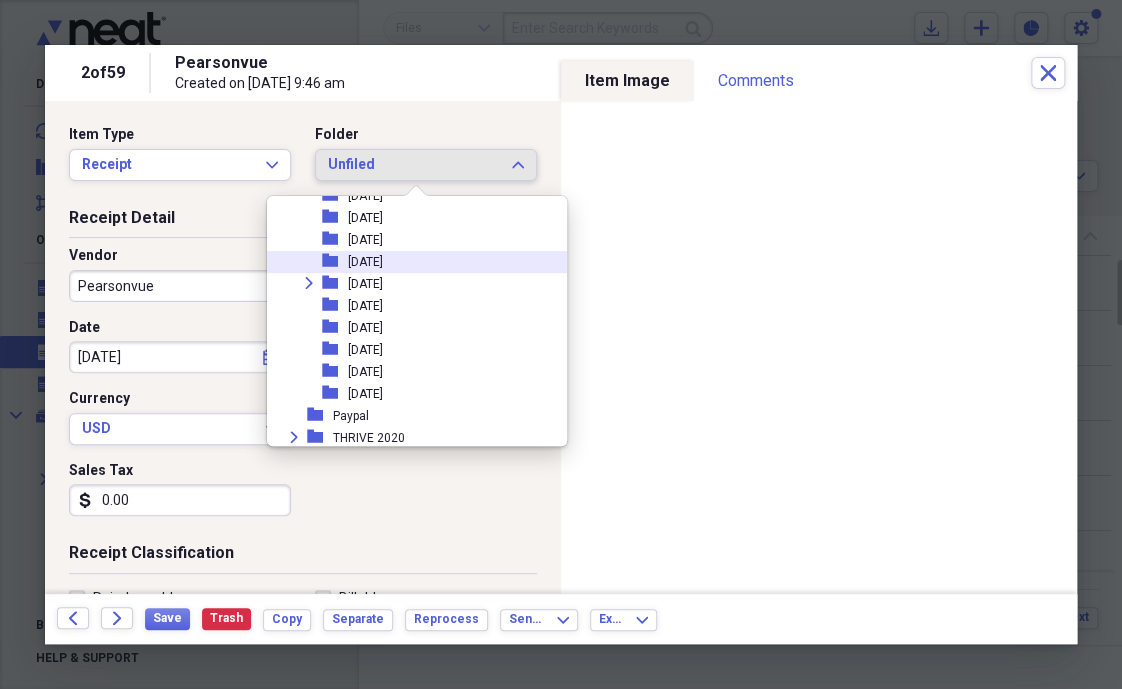 click on "[DATE]" at bounding box center [365, 262] 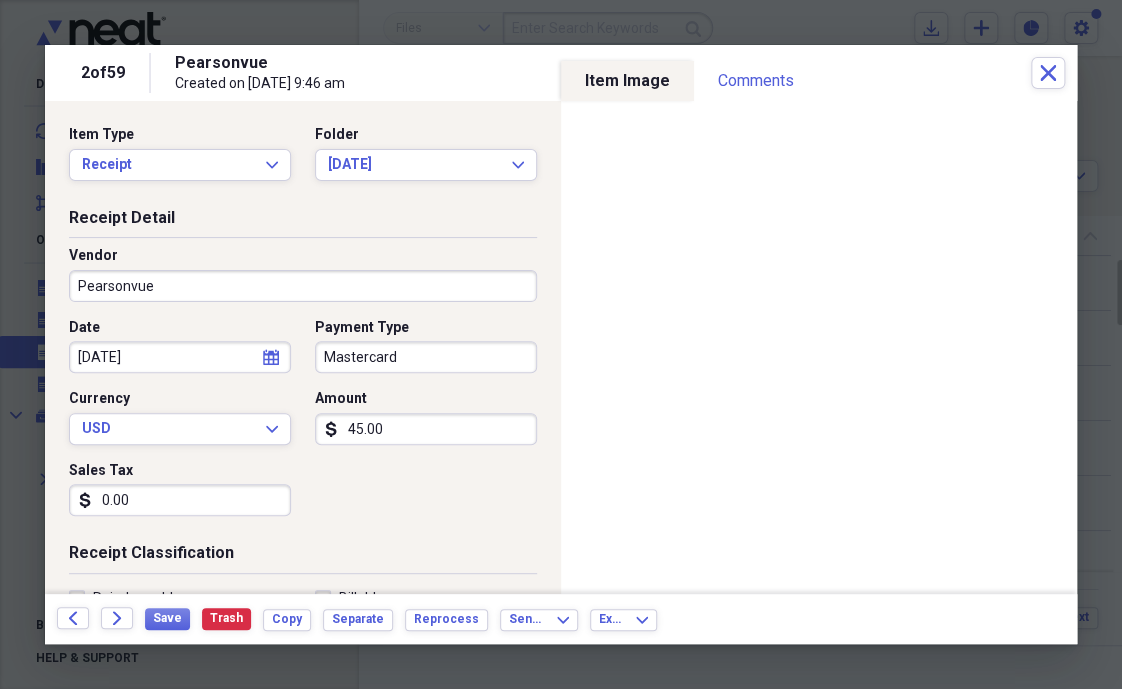 click on "[DATE]" at bounding box center [180, 357] 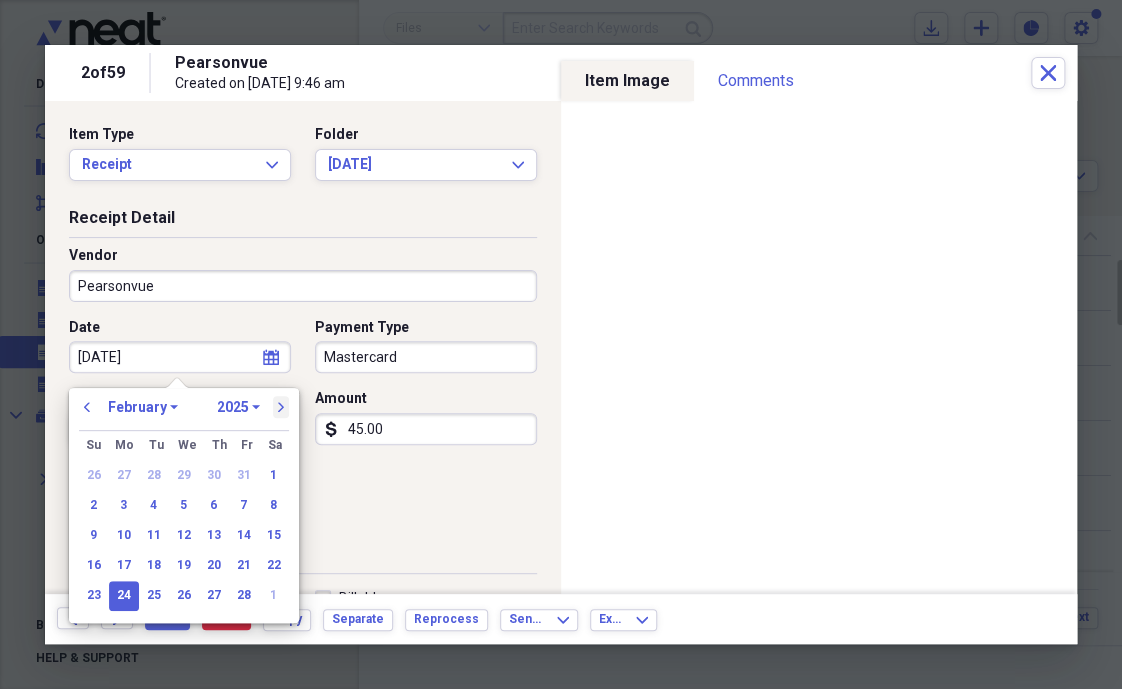 click on "next" at bounding box center (281, 407) 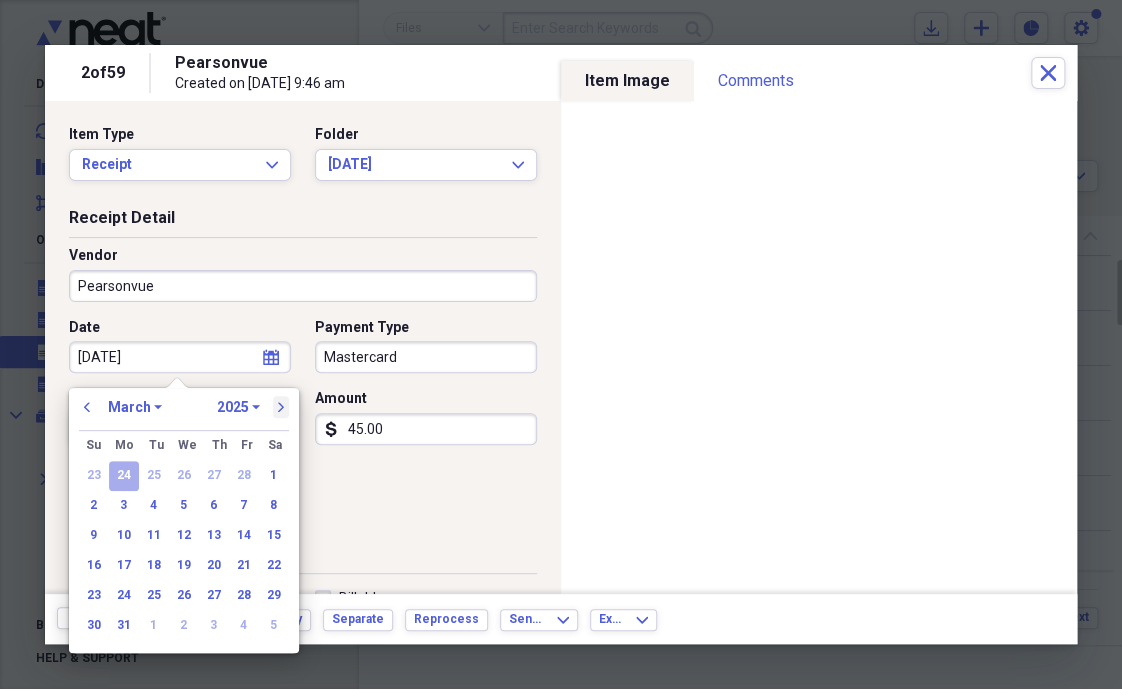 click on "next" at bounding box center [281, 407] 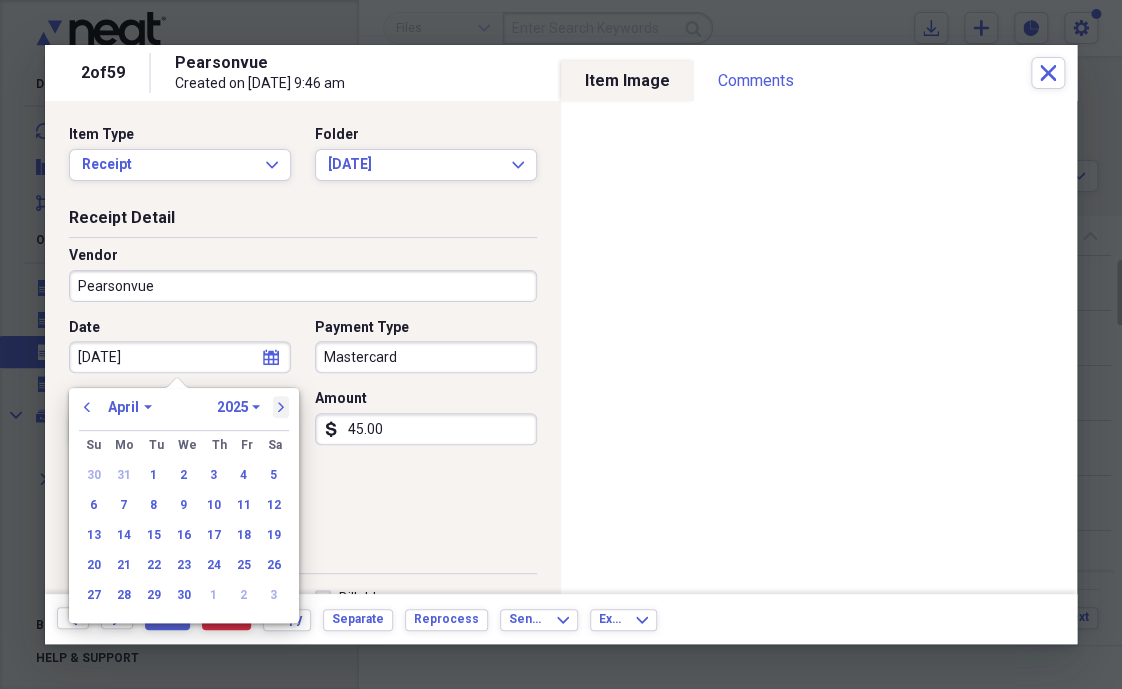 click on "next" at bounding box center (281, 407) 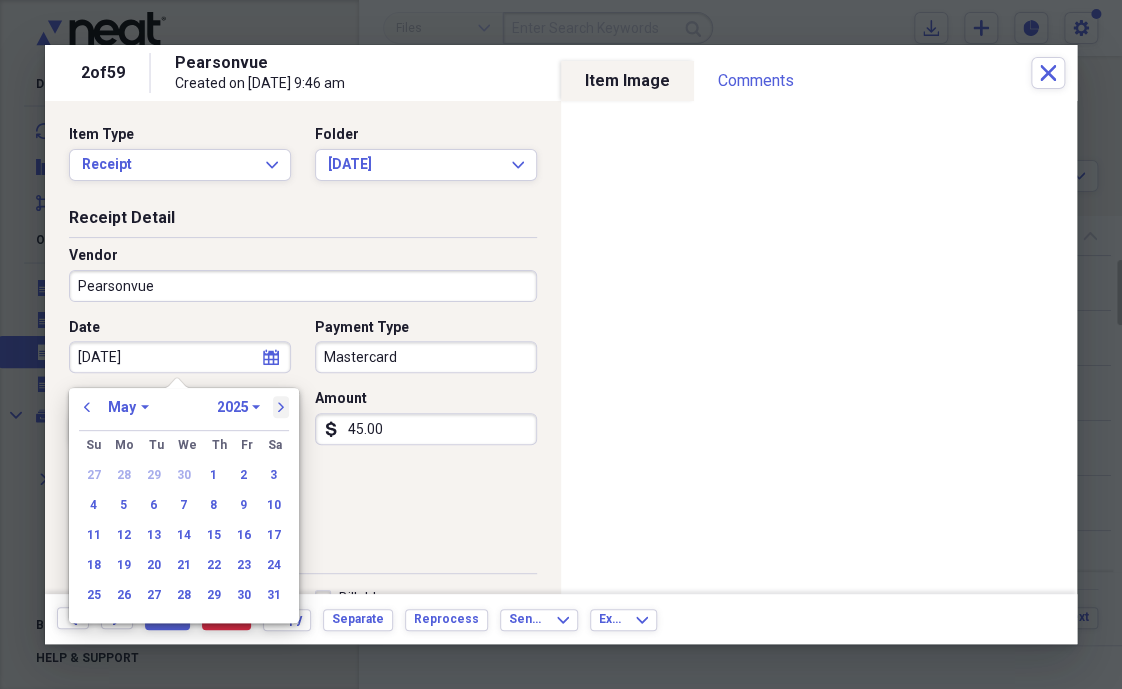click on "next" at bounding box center [281, 407] 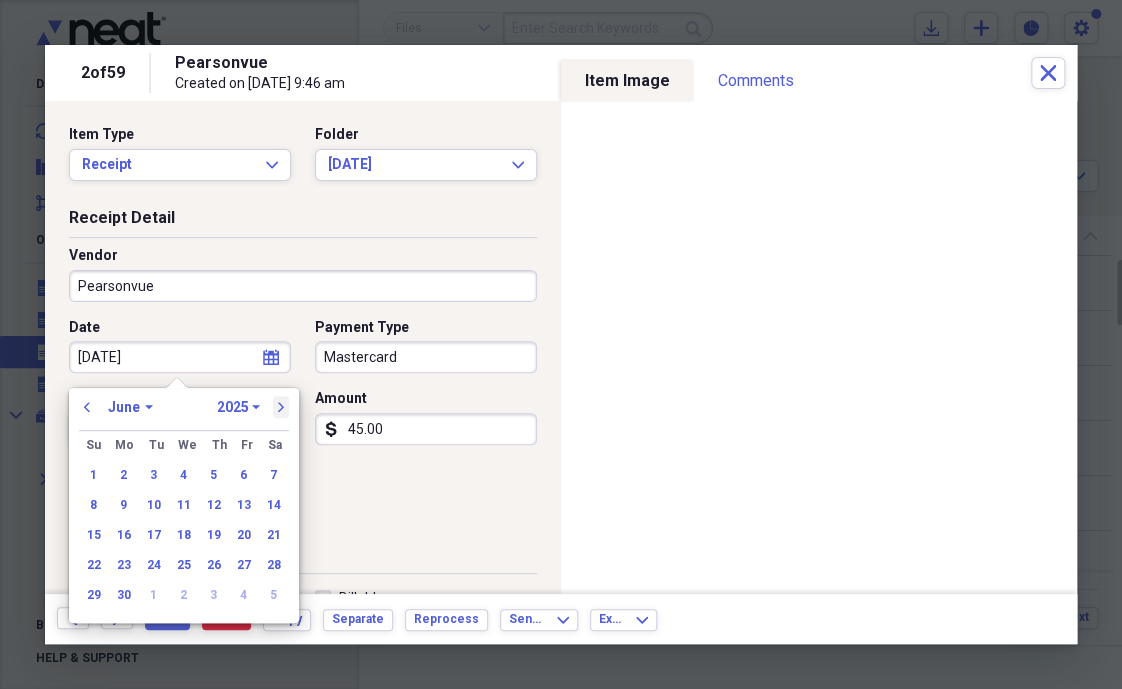 click on "next" at bounding box center [281, 407] 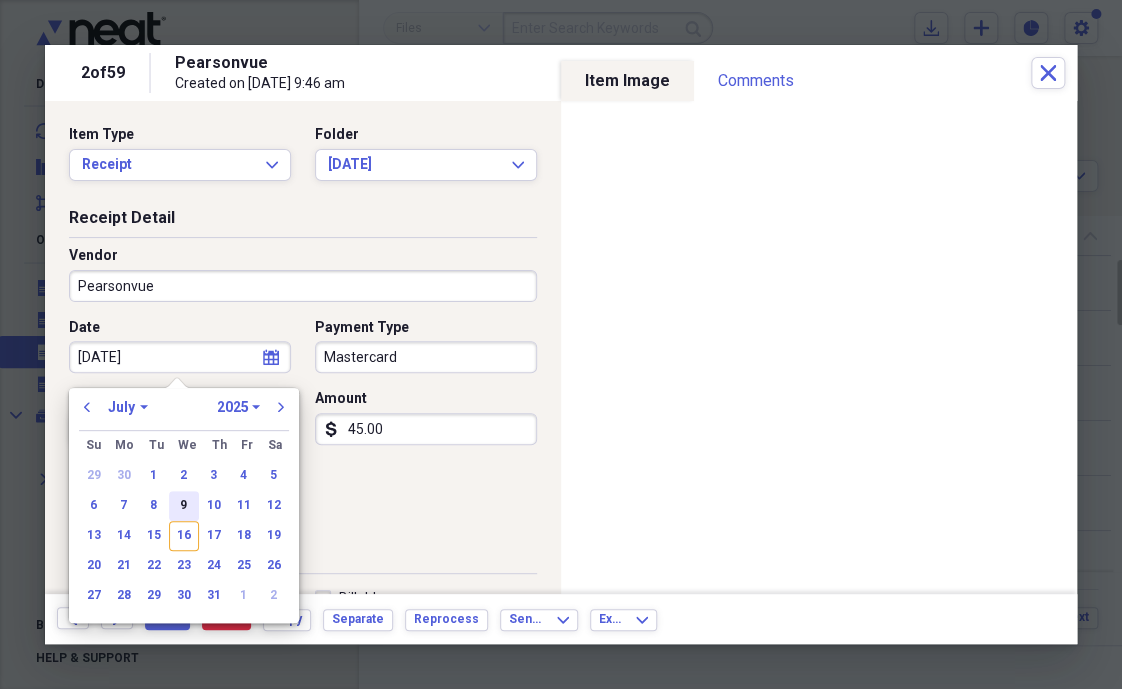 click on "9" at bounding box center (184, 506) 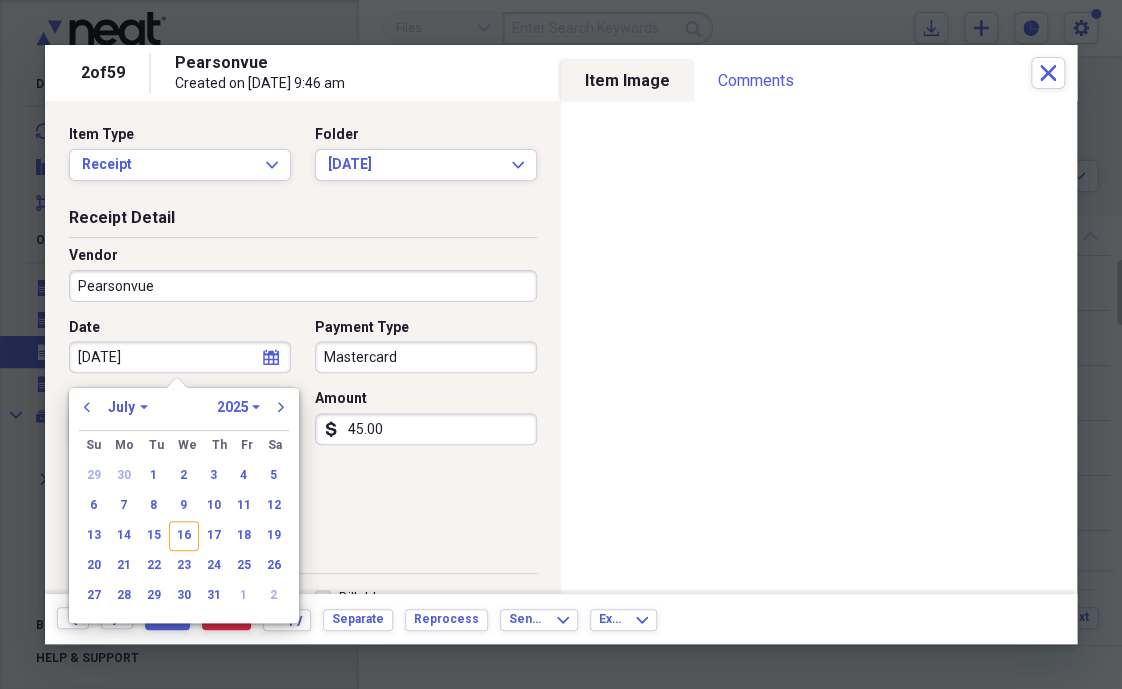 type on "[DATE]" 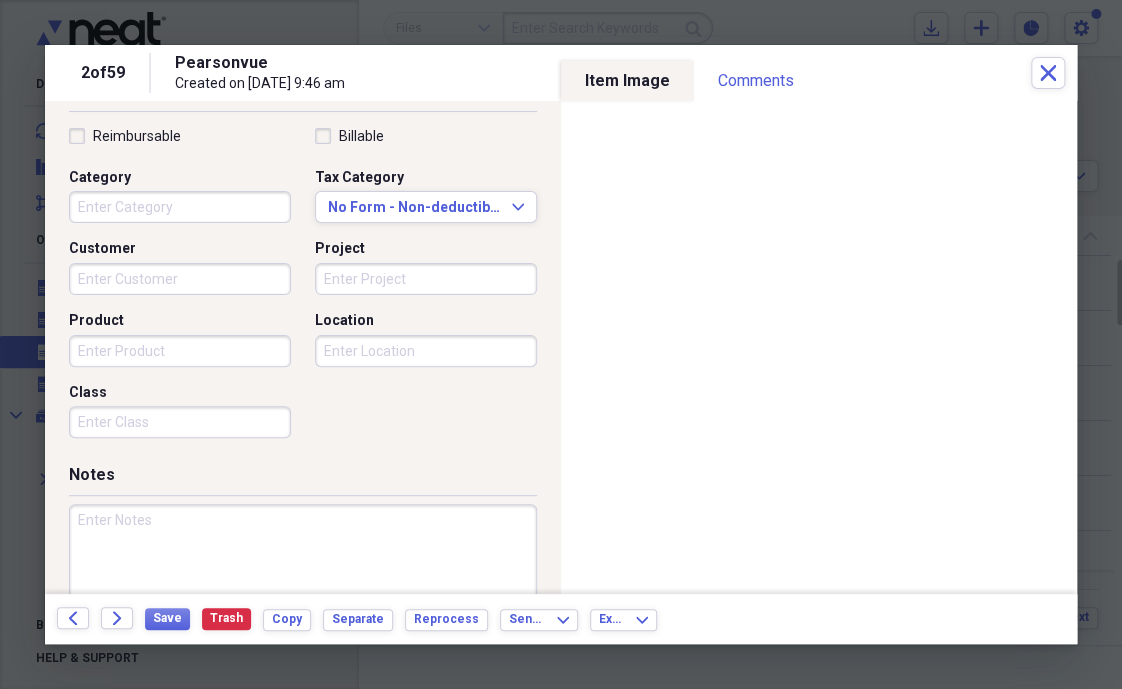 scroll, scrollTop: 464, scrollLeft: 0, axis: vertical 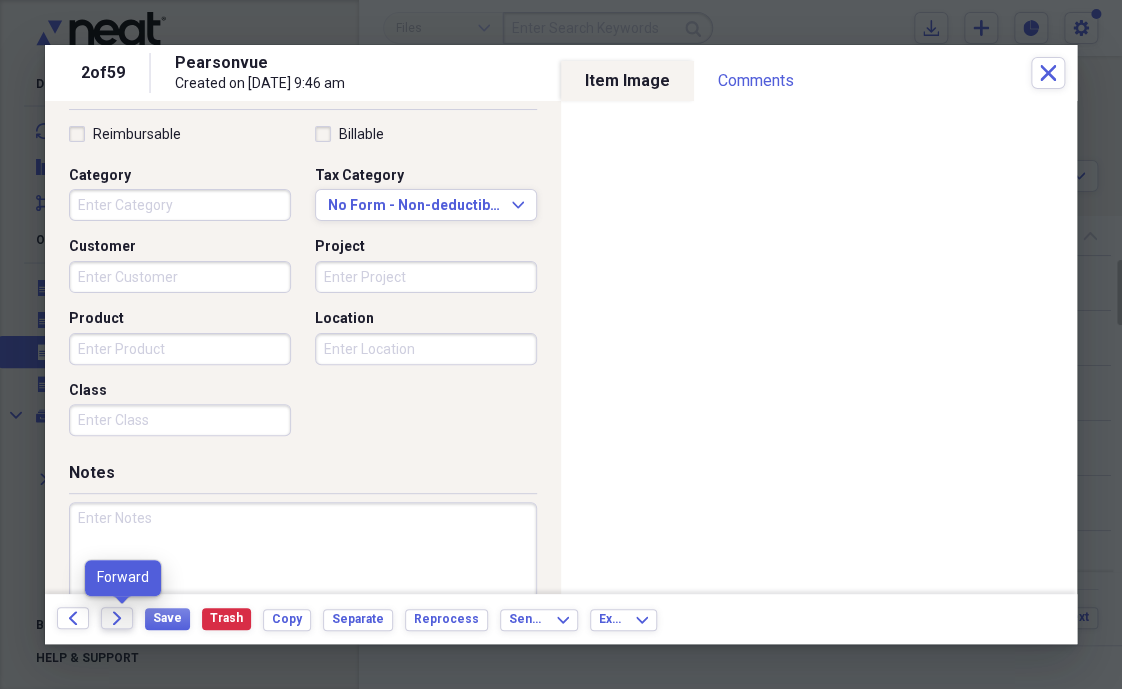 click on "Forward" 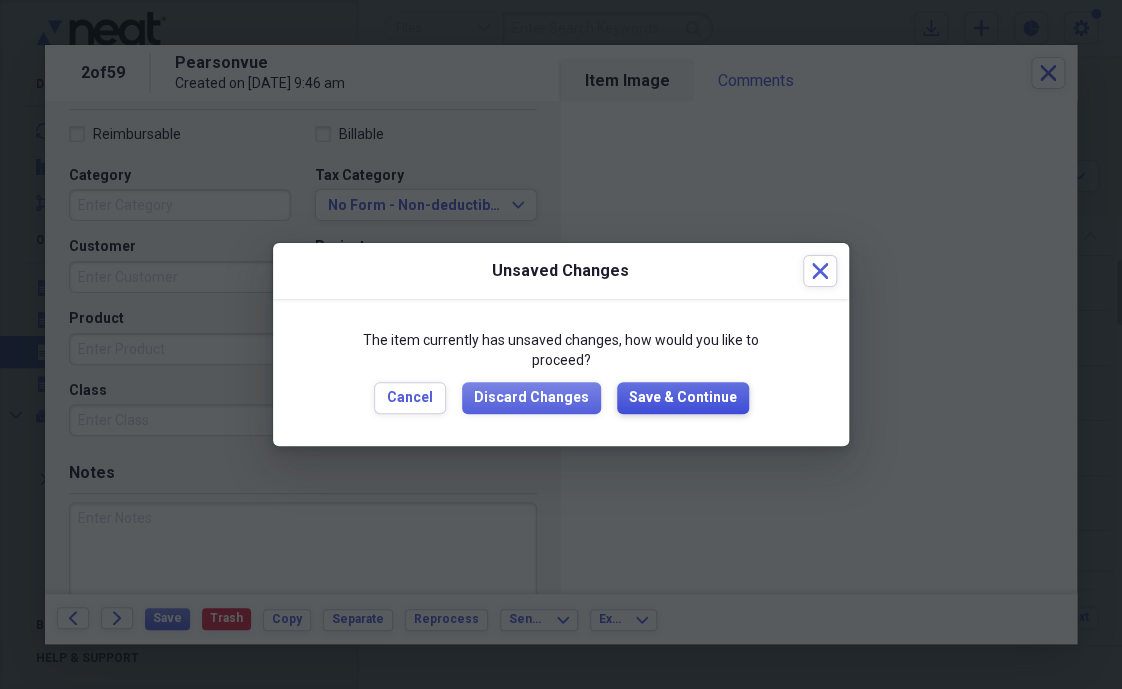 click on "Save & Continue" at bounding box center [683, 398] 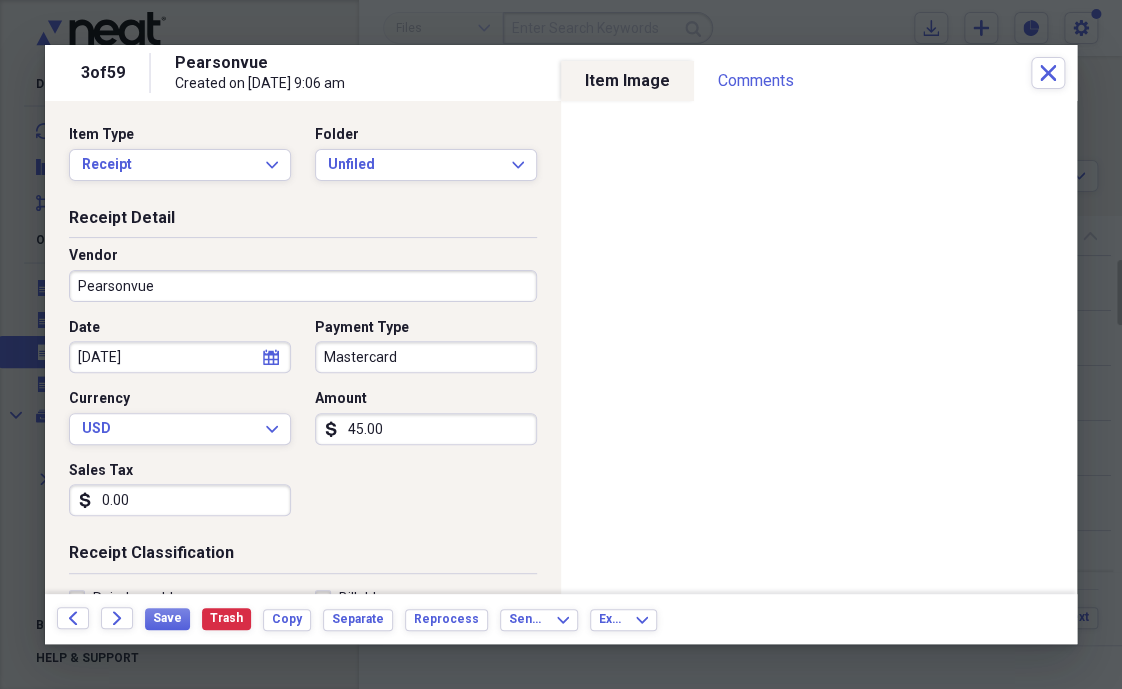 select on "1" 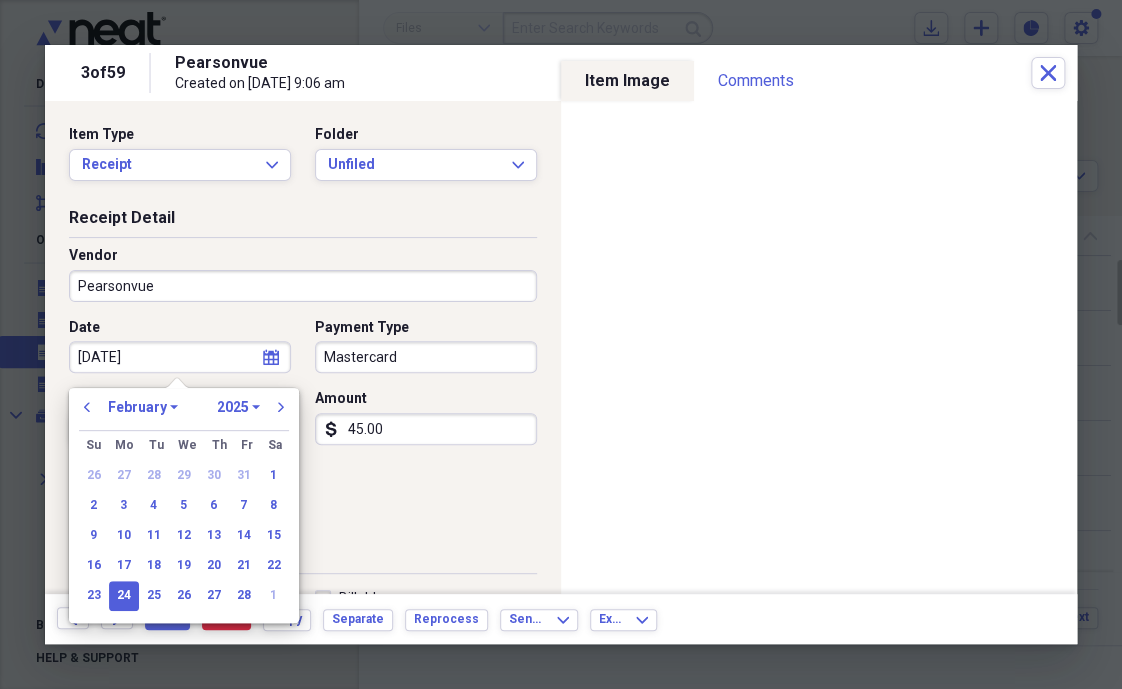 click on "[DATE]" at bounding box center [180, 357] 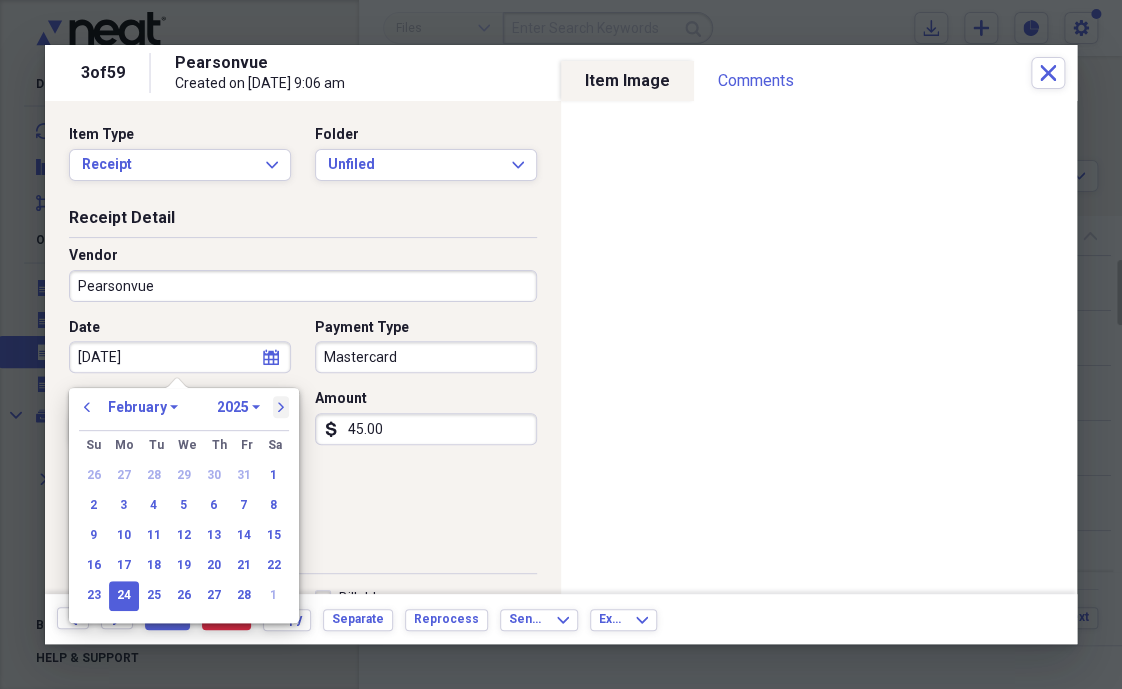 click on "next" at bounding box center [281, 407] 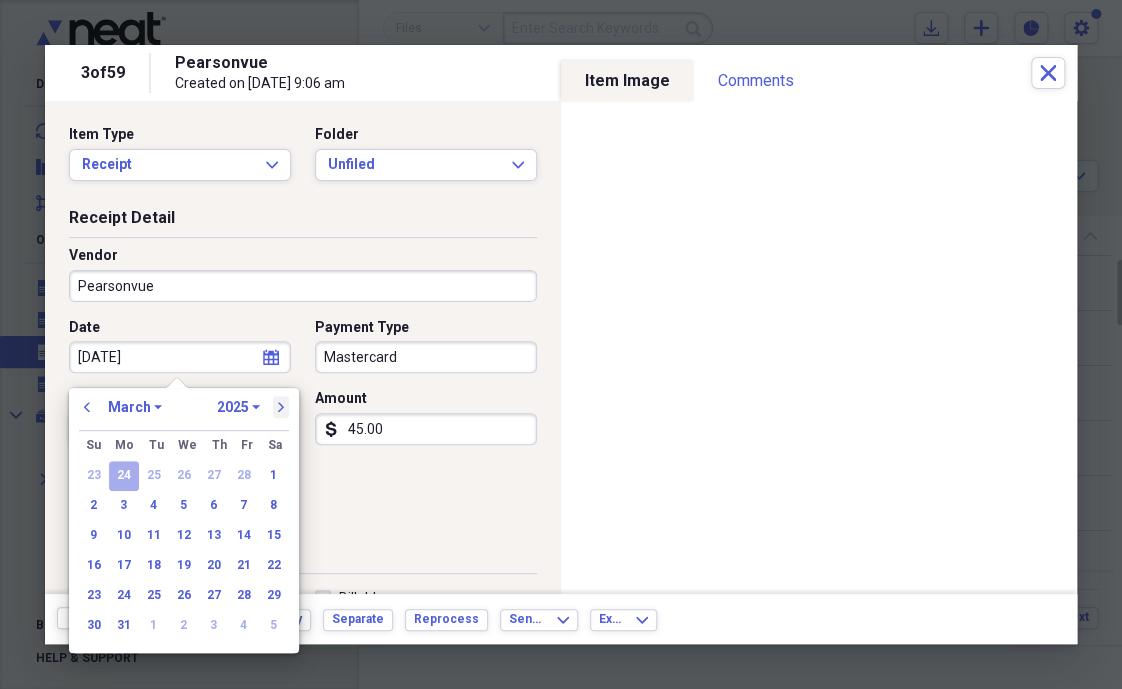 click on "next" at bounding box center (281, 407) 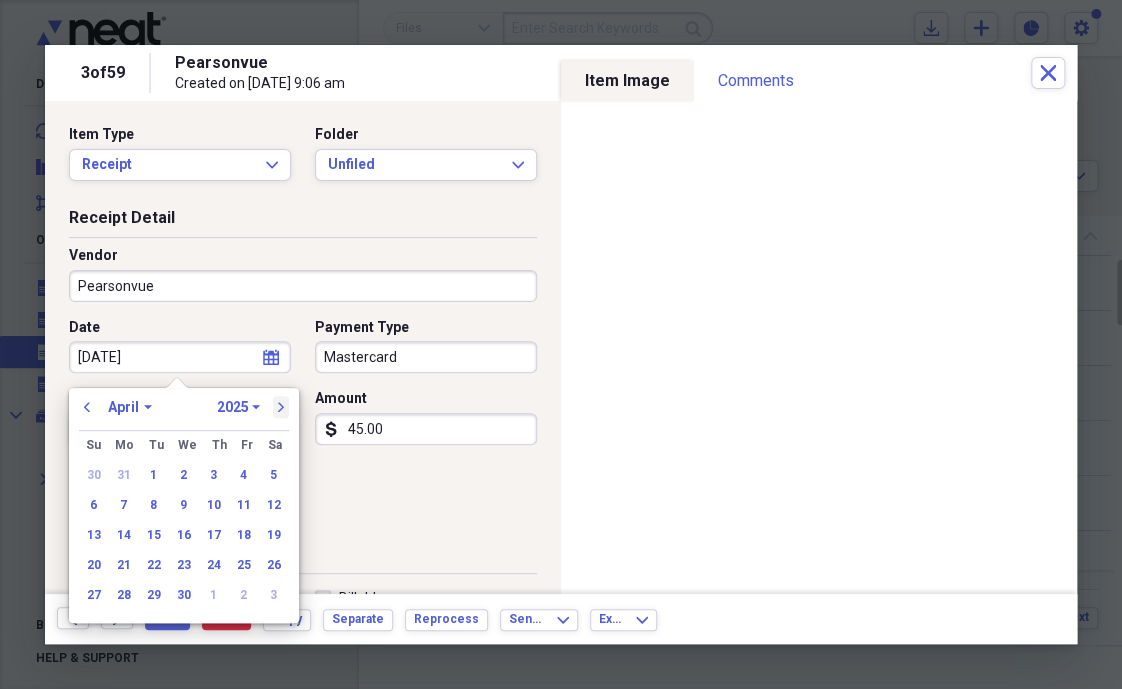 click on "next" at bounding box center (281, 407) 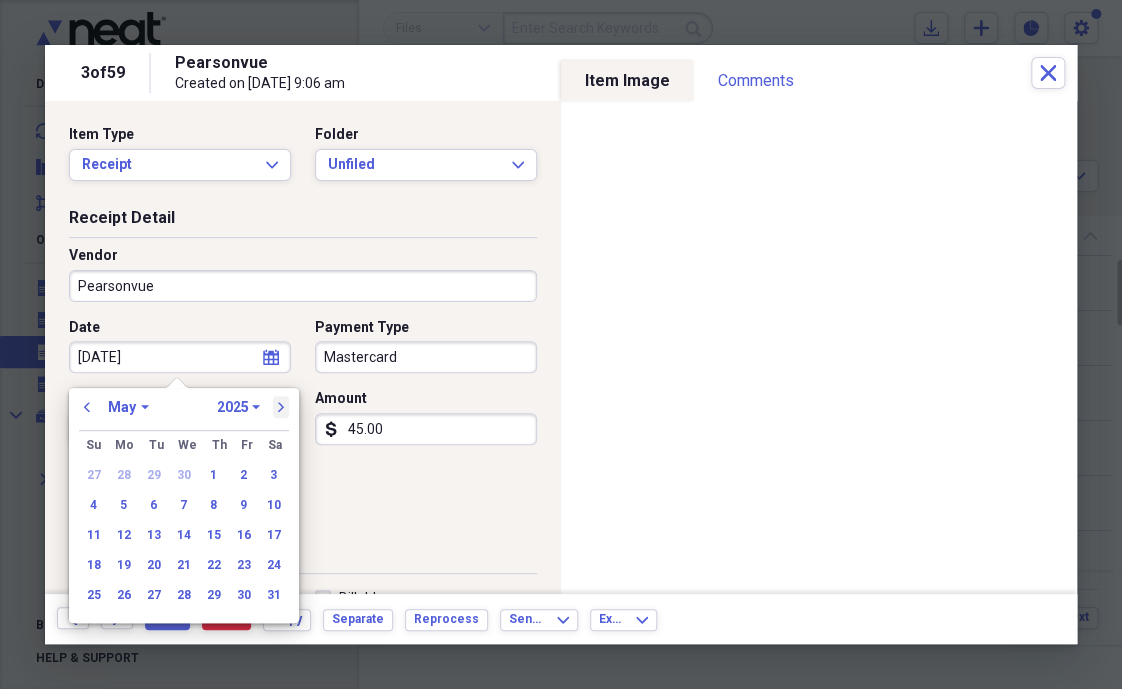 click on "next" at bounding box center [281, 407] 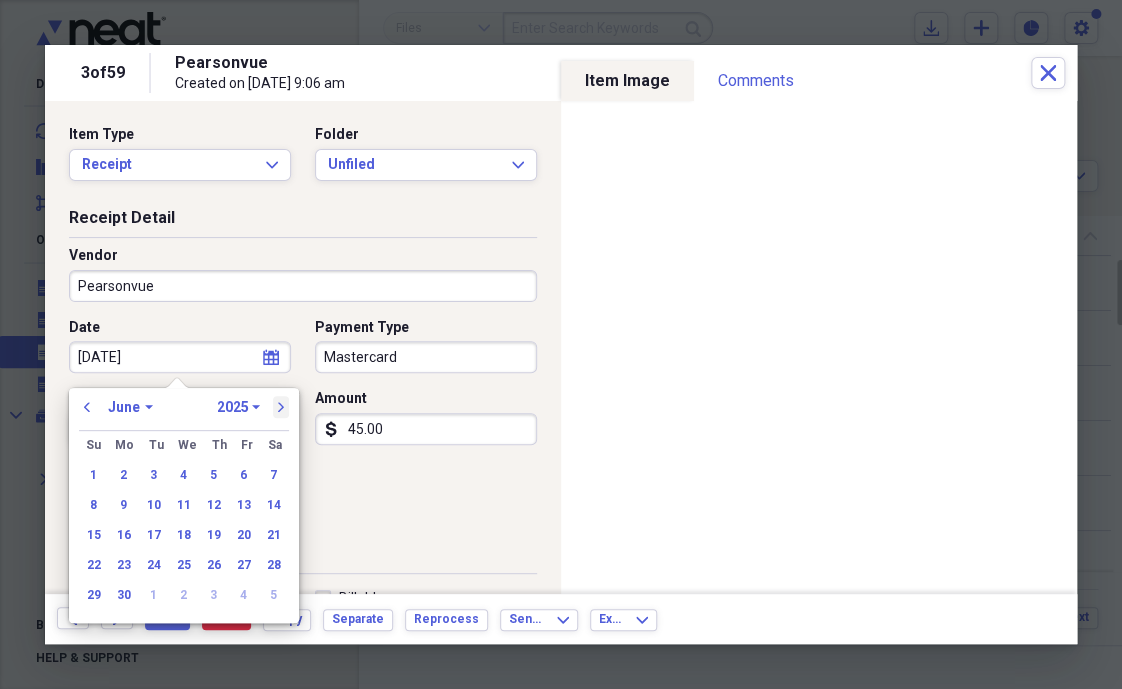 click on "next" at bounding box center [281, 407] 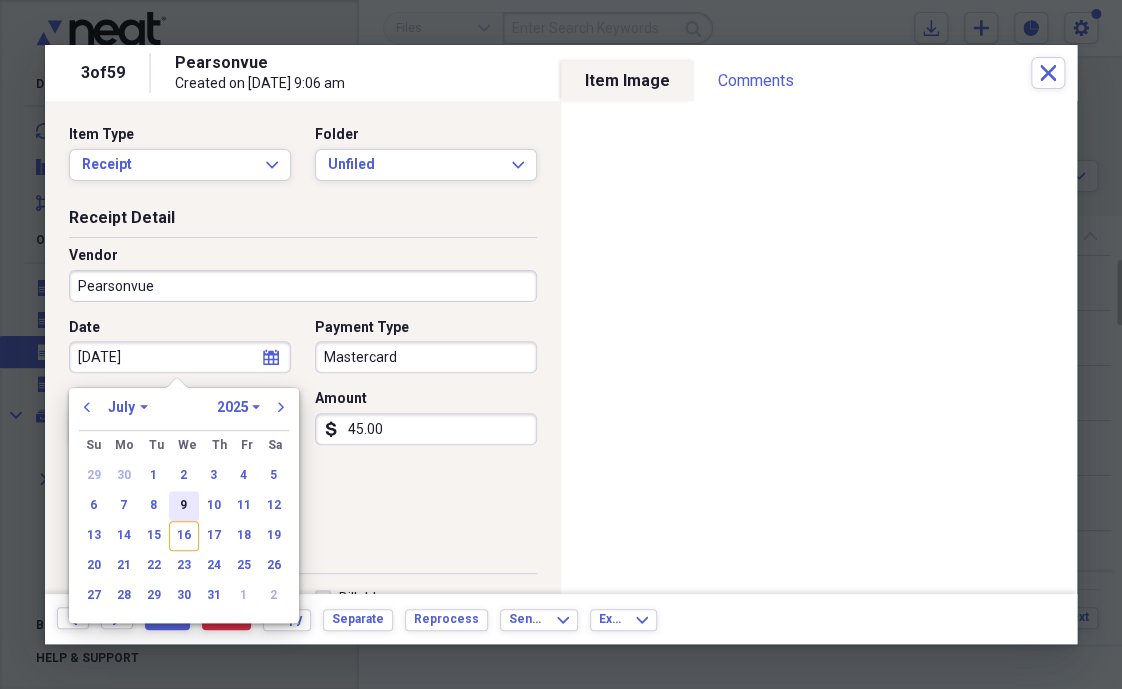 click on "9" at bounding box center [184, 506] 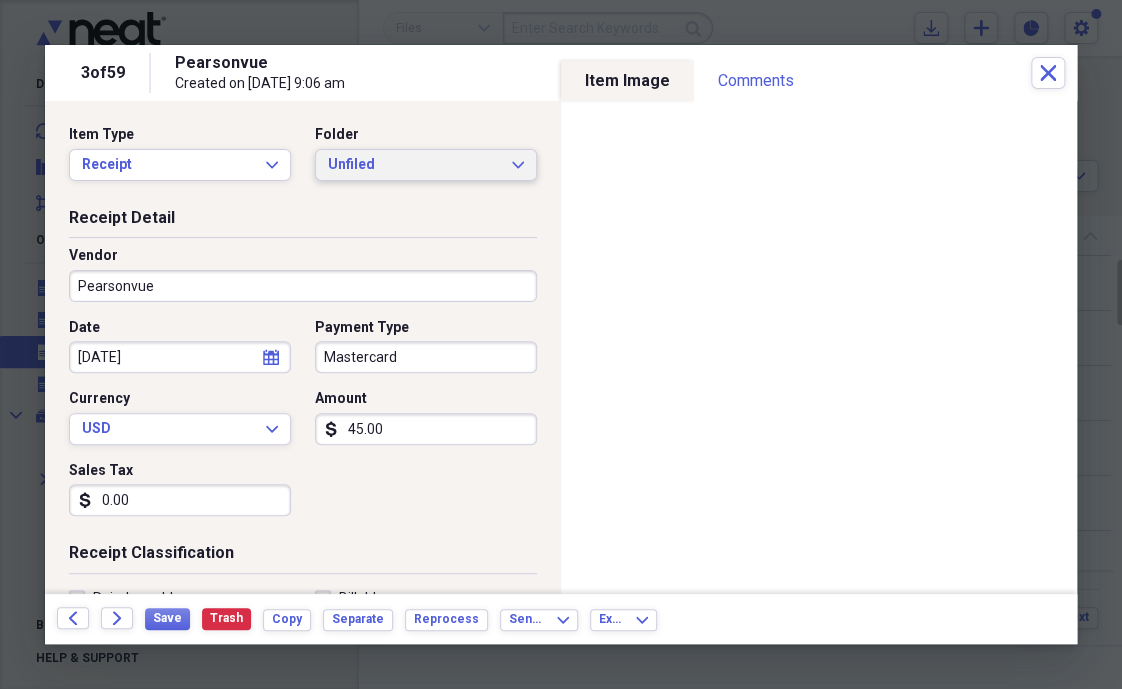 click on "Unfiled" at bounding box center (414, 165) 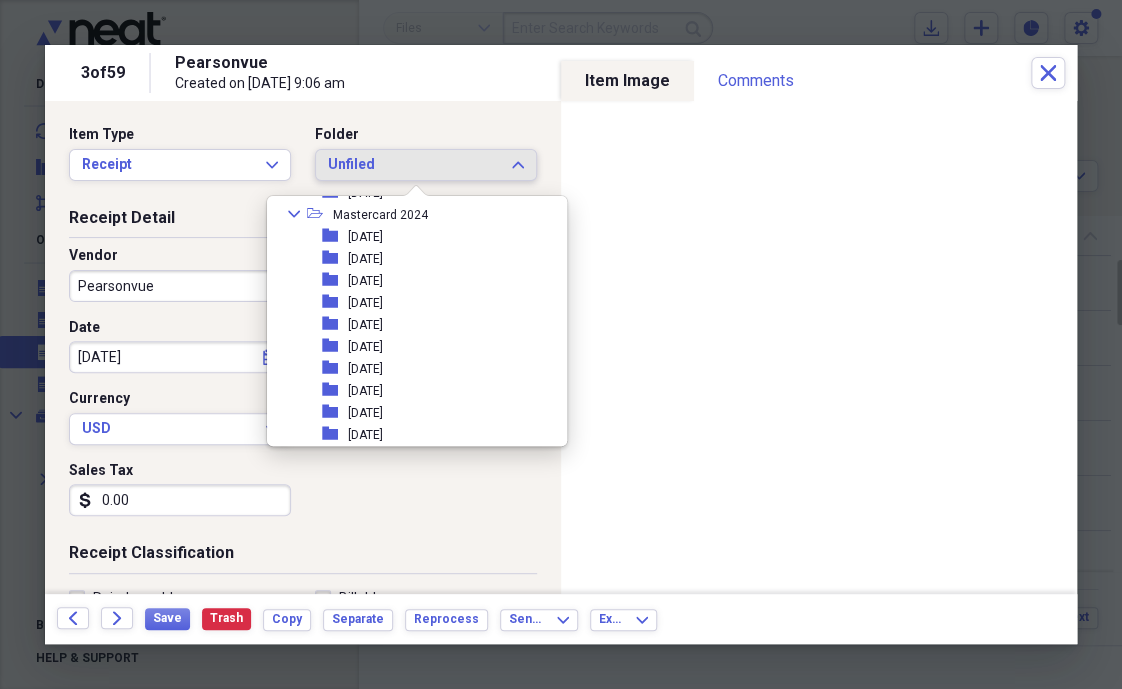 scroll, scrollTop: 1742, scrollLeft: 0, axis: vertical 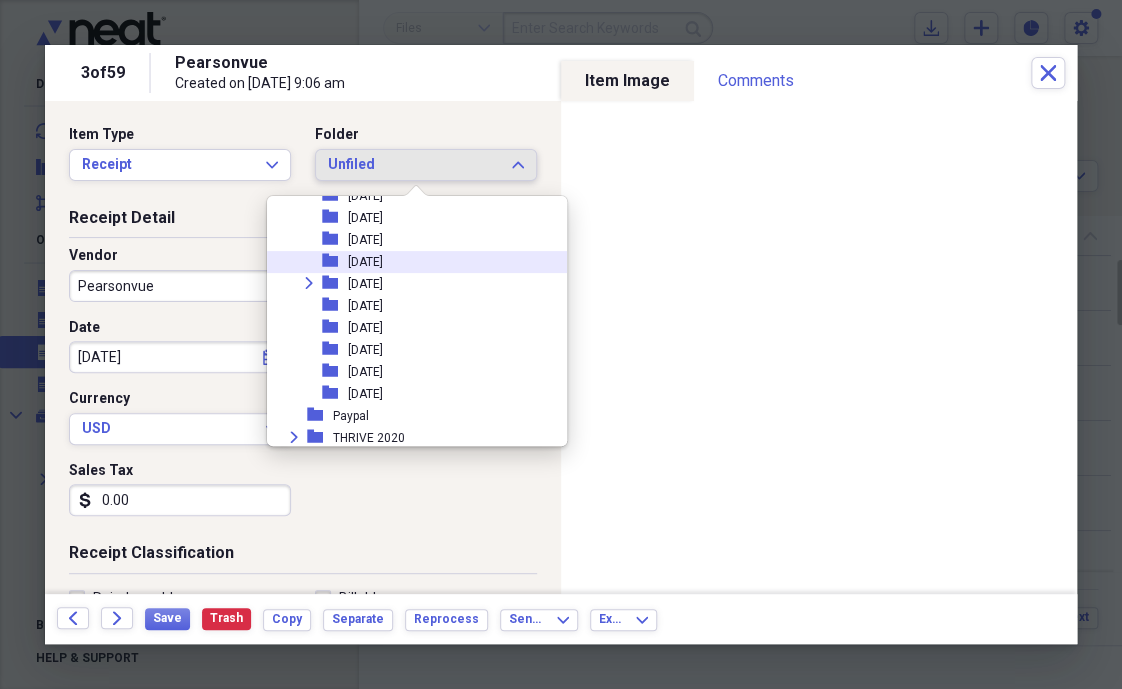 click on "[DATE]" at bounding box center (365, 262) 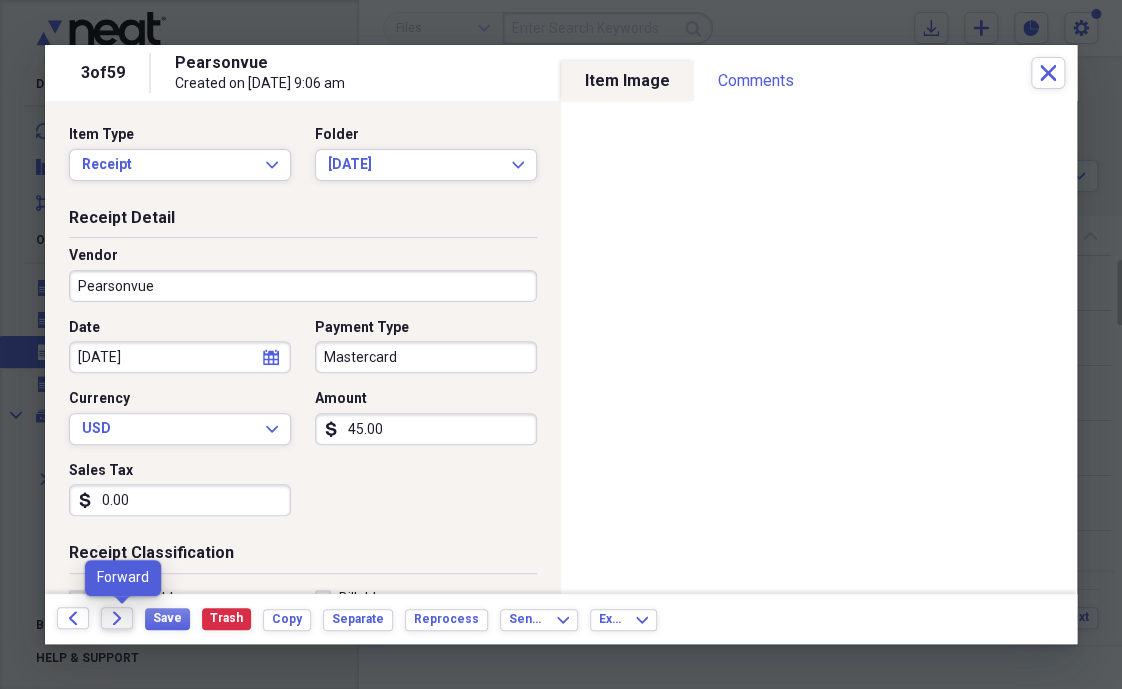 click on "Forward" 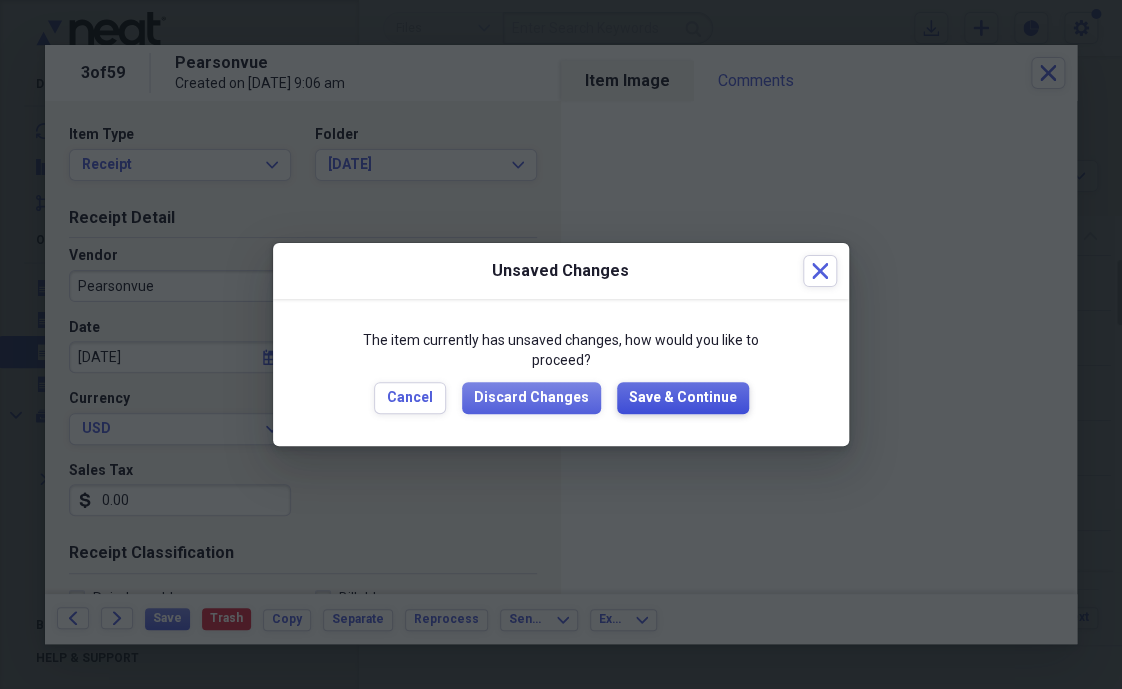 click on "Save & Continue" at bounding box center (683, 398) 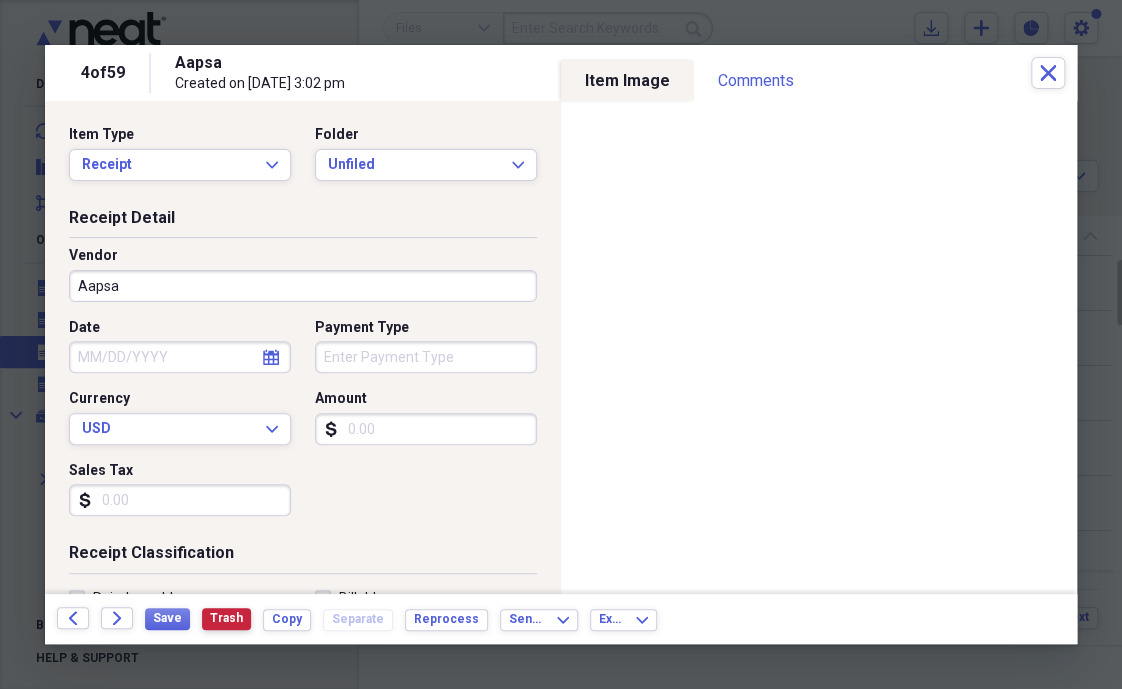 click on "Trash" at bounding box center [226, 619] 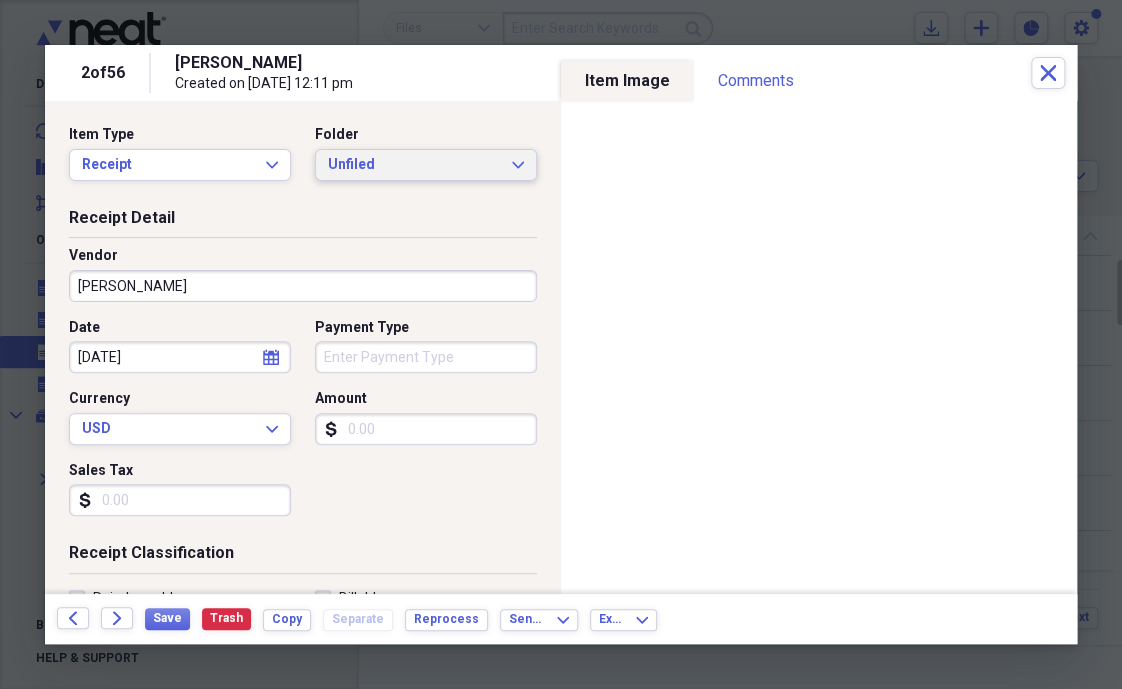click on "Unfiled" at bounding box center (414, 165) 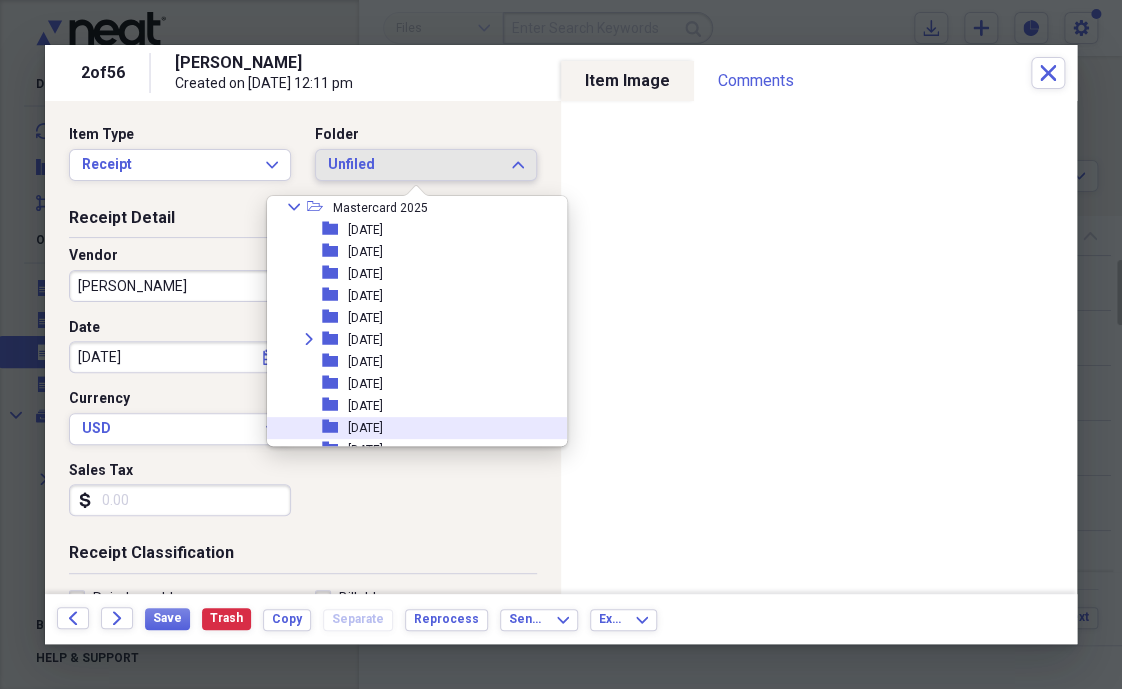 scroll, scrollTop: 1625, scrollLeft: 0, axis: vertical 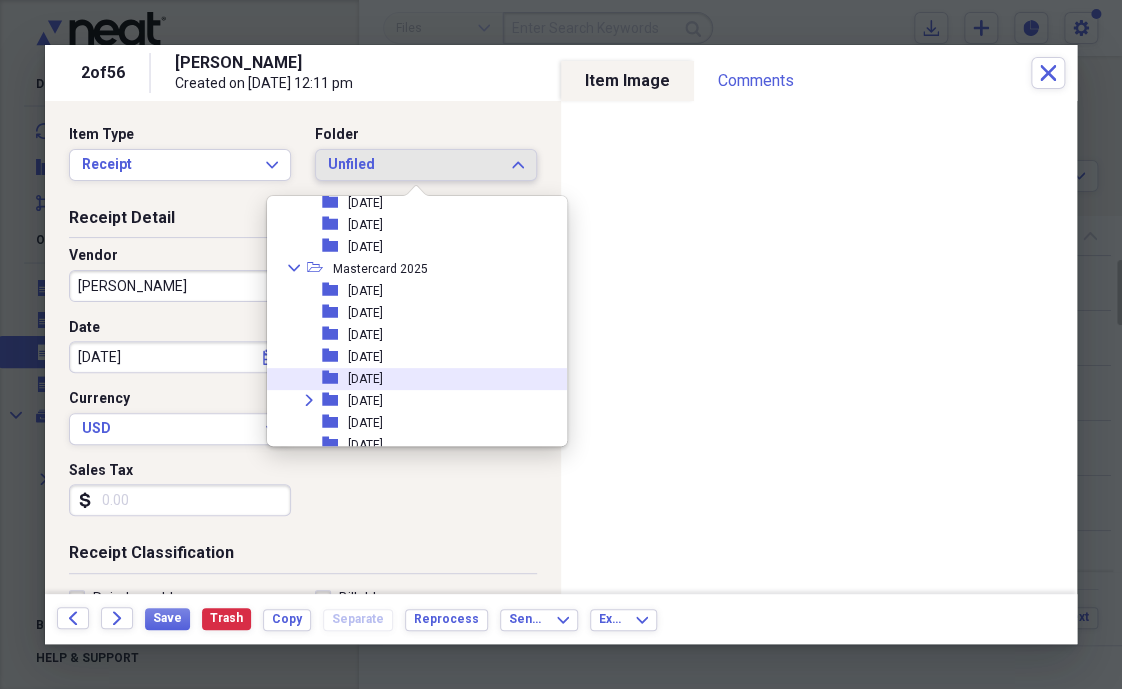 click on "[DATE]" at bounding box center (365, 379) 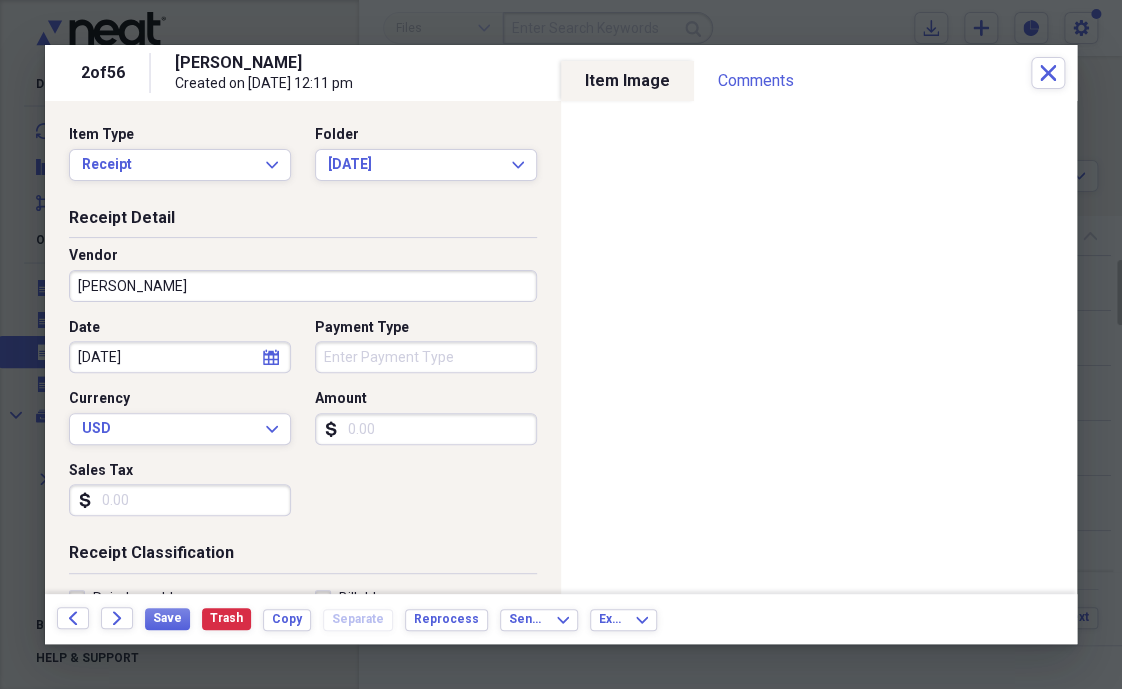 click on "[PERSON_NAME]" at bounding box center (303, 286) 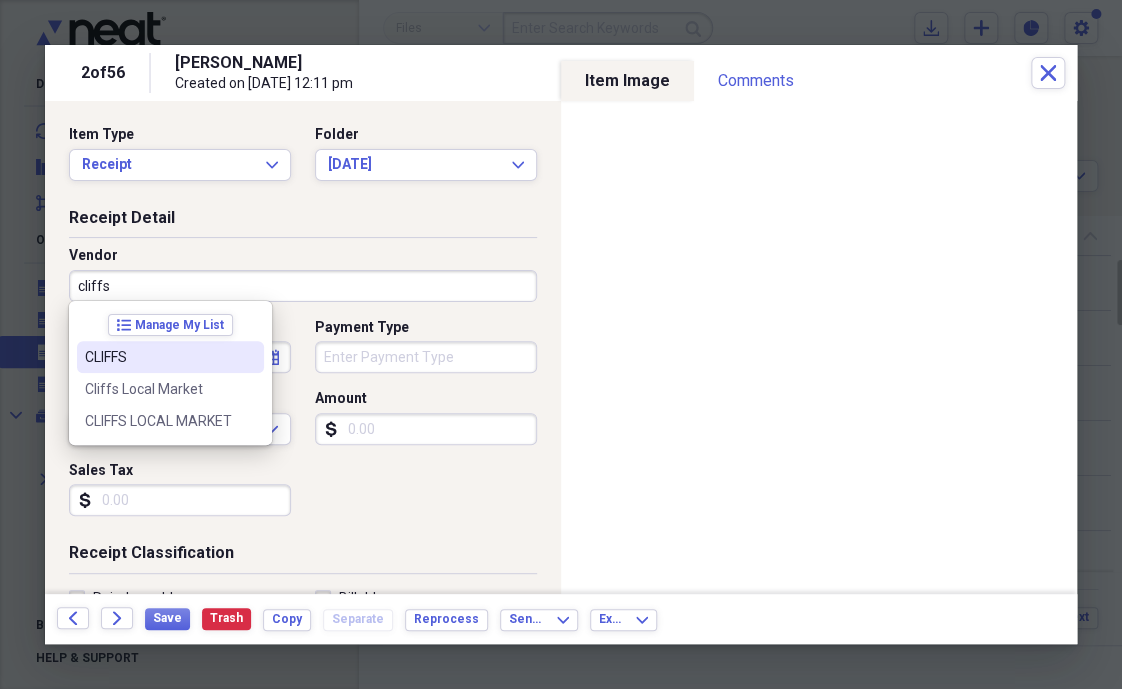 click on "CLIFFS" at bounding box center [158, 357] 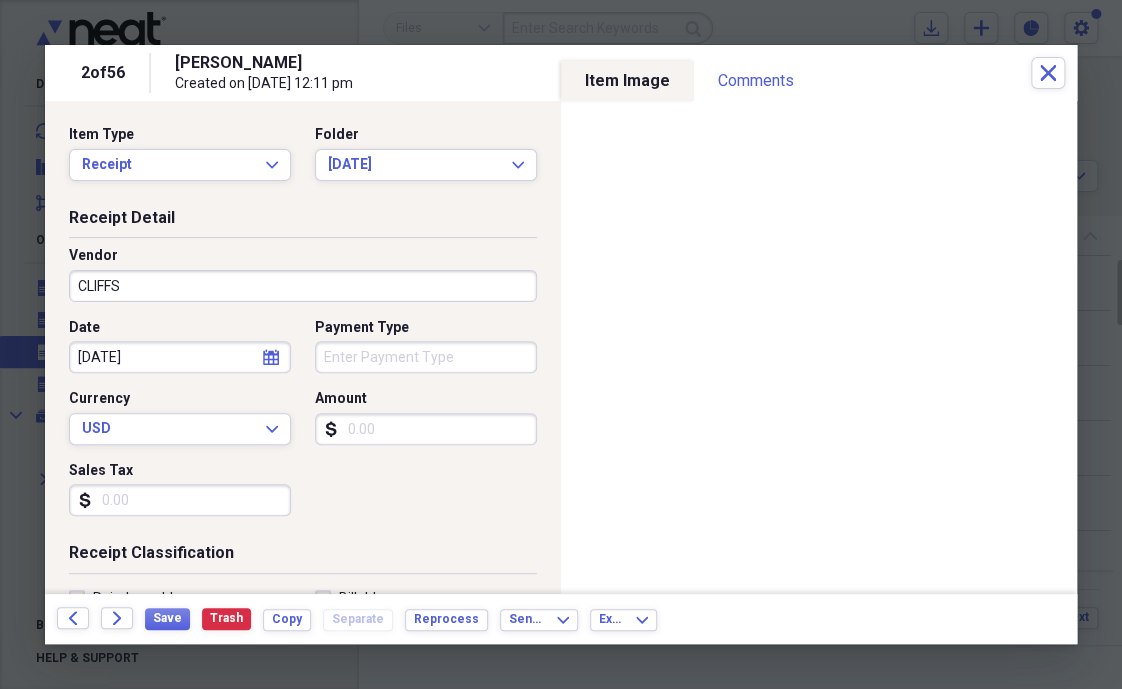 type on "Fuel/Auto" 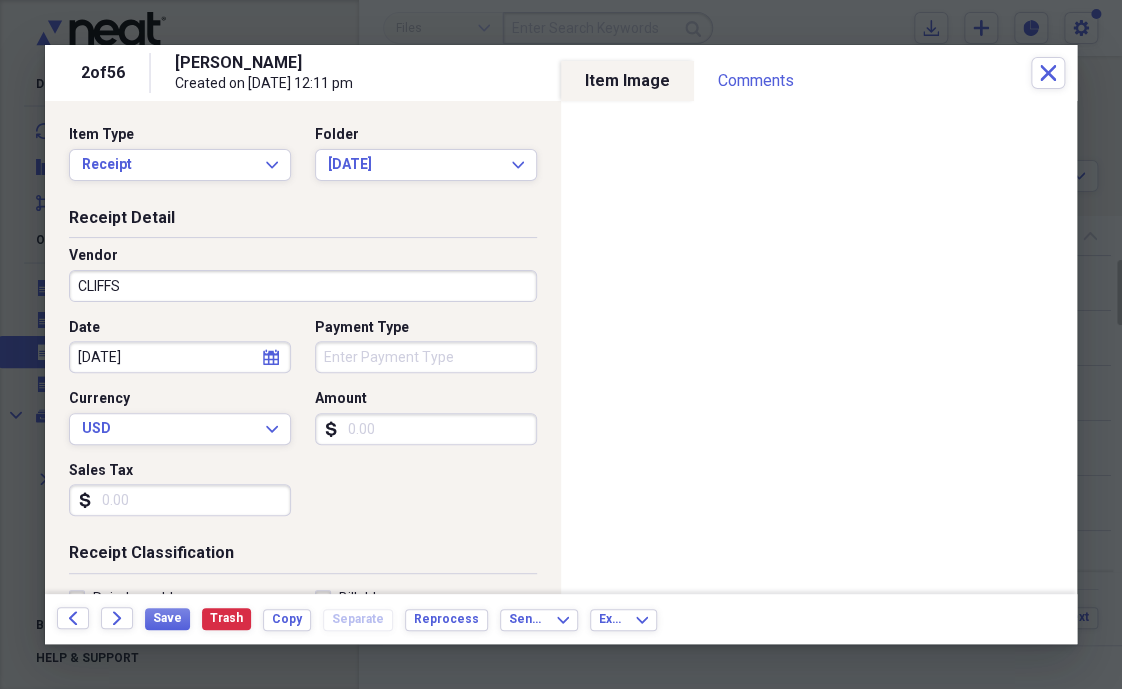 click on "Payment Type" at bounding box center [426, 357] 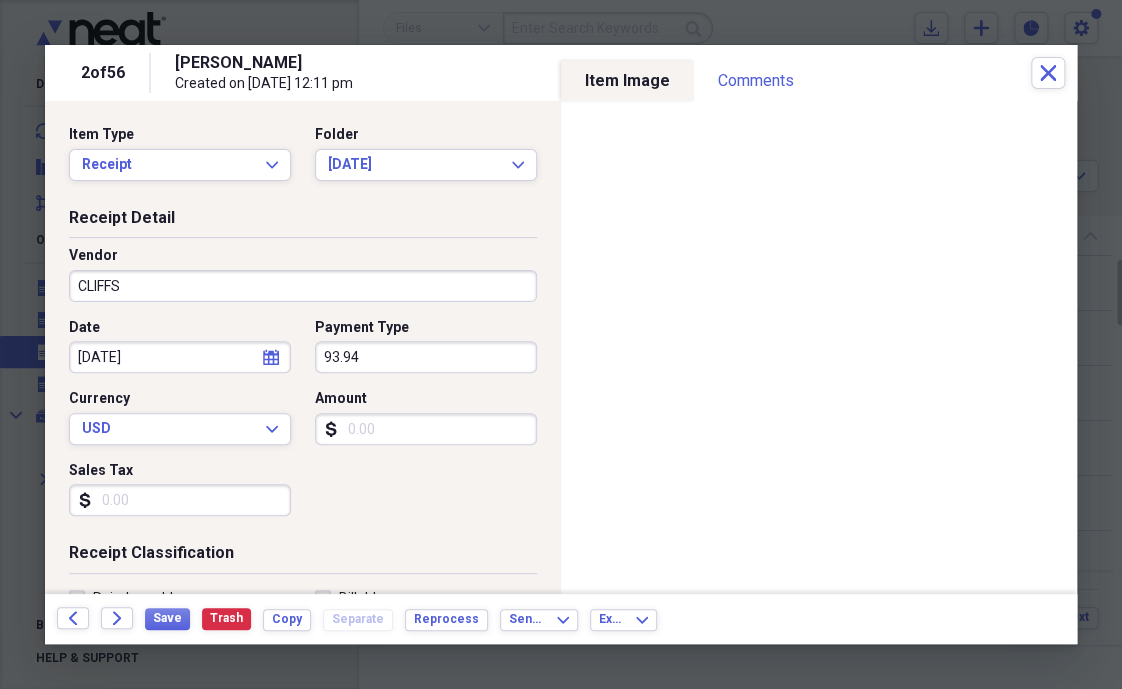 type on "93.94" 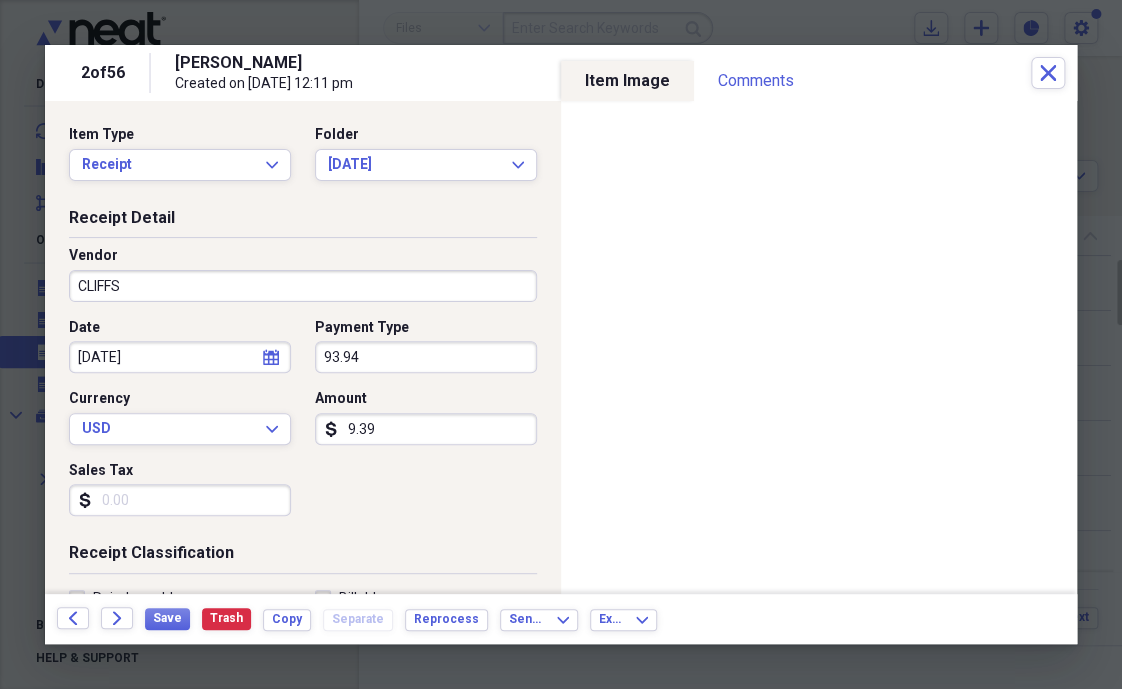 type on "93.94" 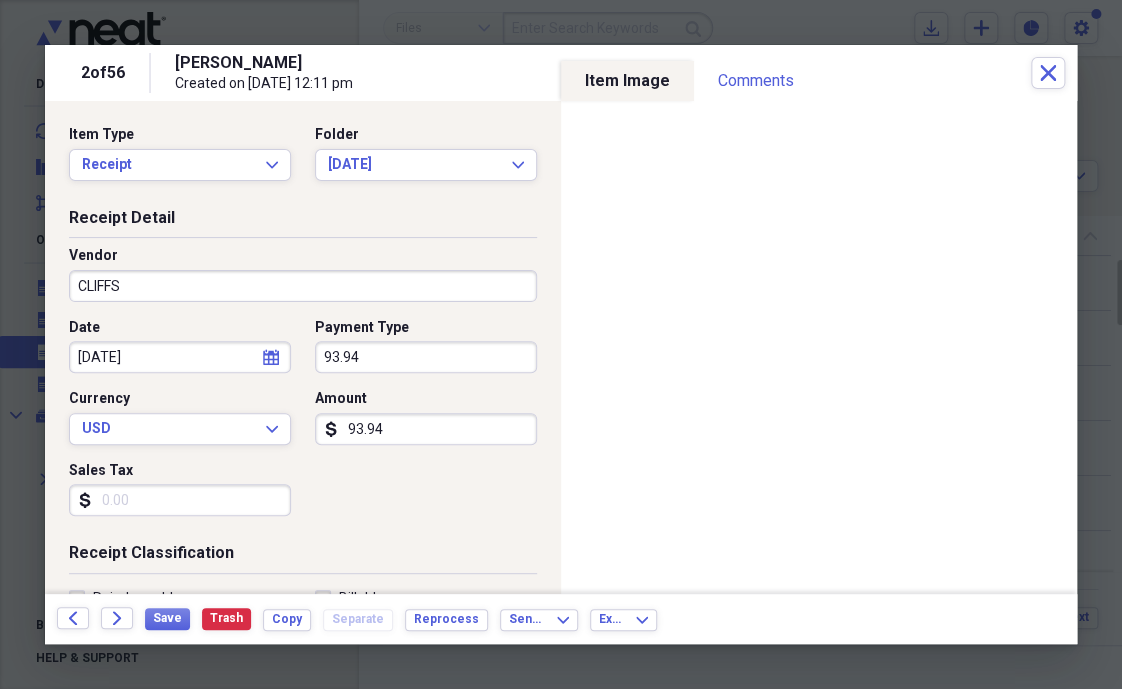 click on "93.94" at bounding box center (426, 357) 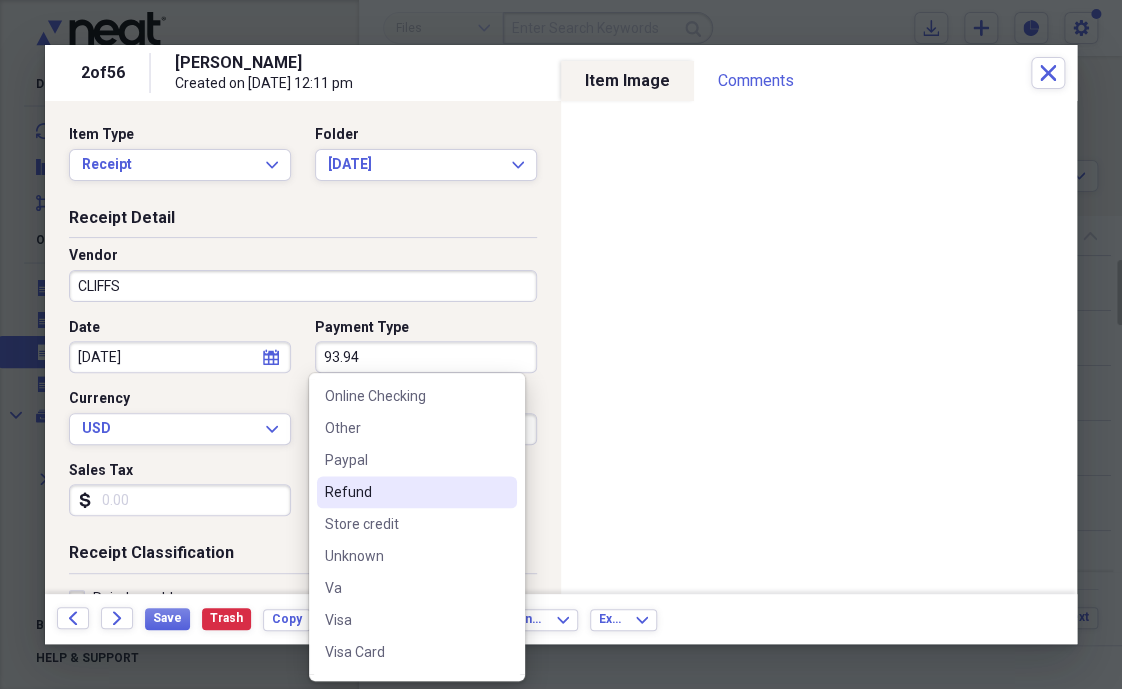 scroll, scrollTop: 813, scrollLeft: 0, axis: vertical 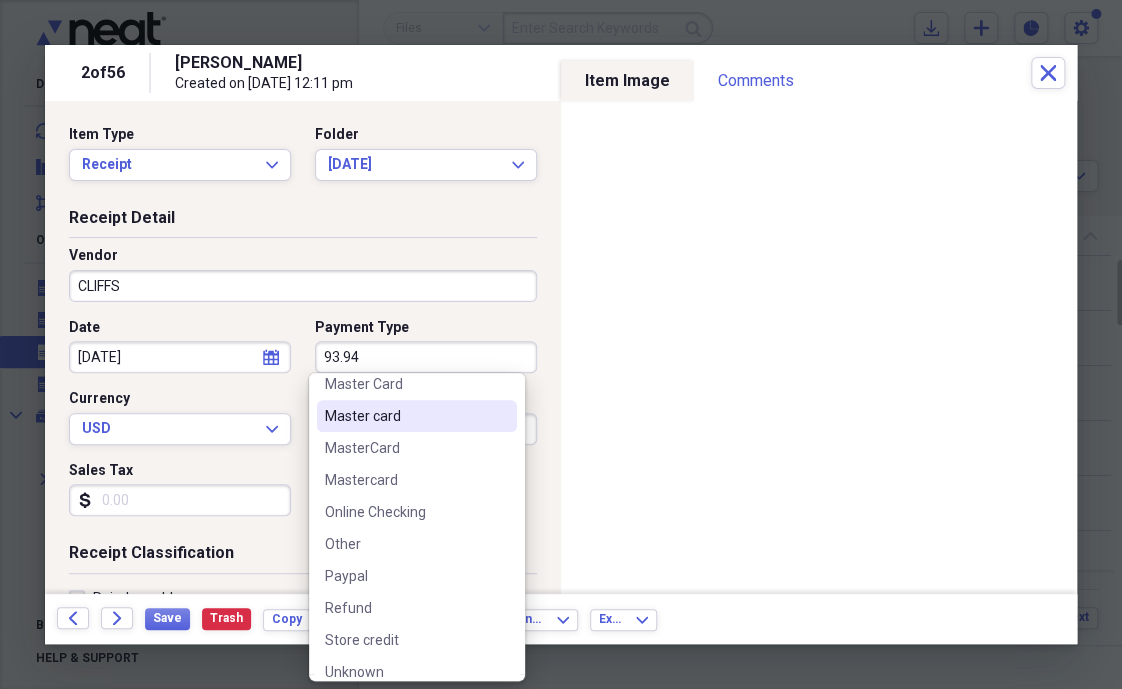 click on "Master card" at bounding box center (405, 416) 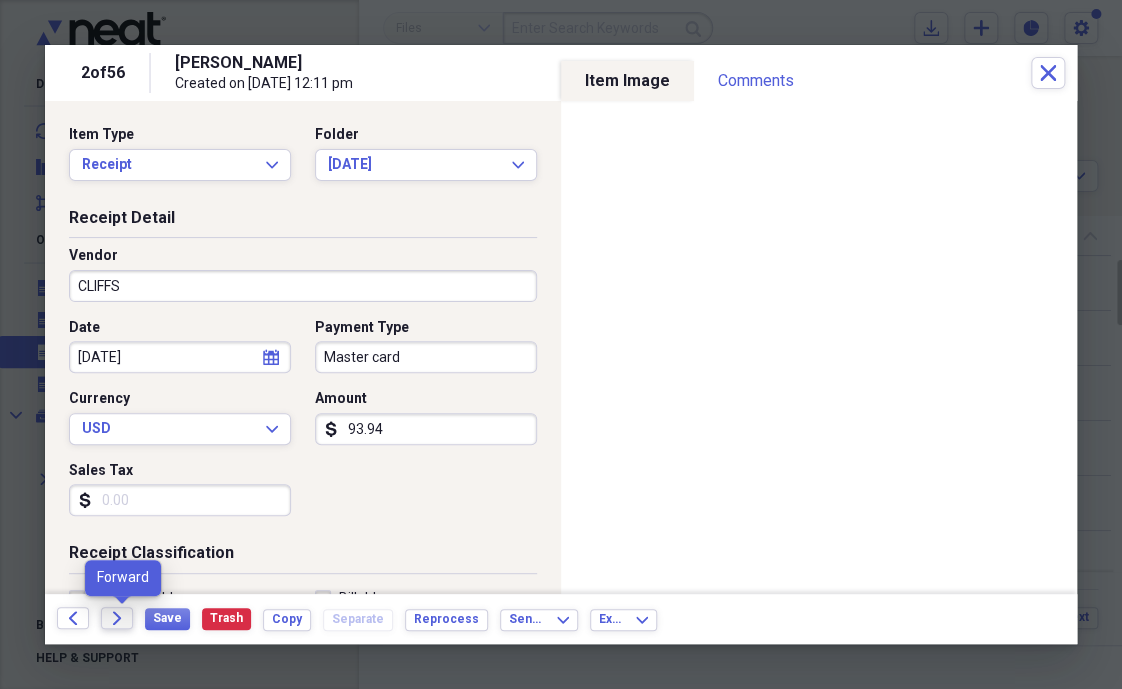 click on "Forward" 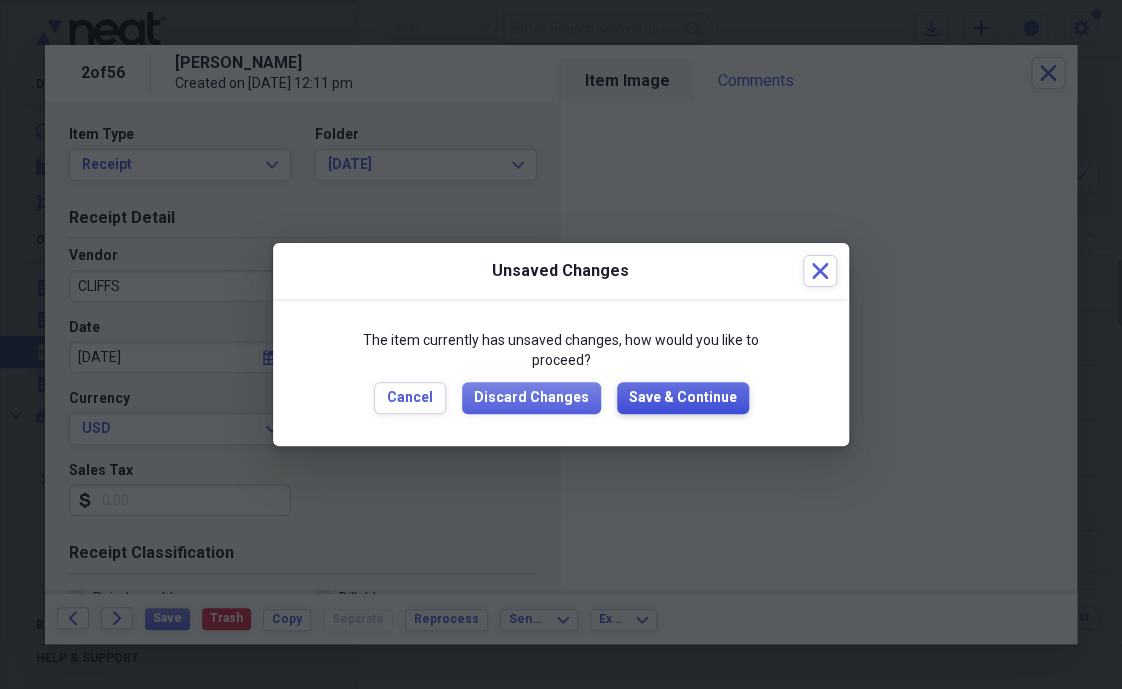 click on "Save & Continue" at bounding box center (683, 398) 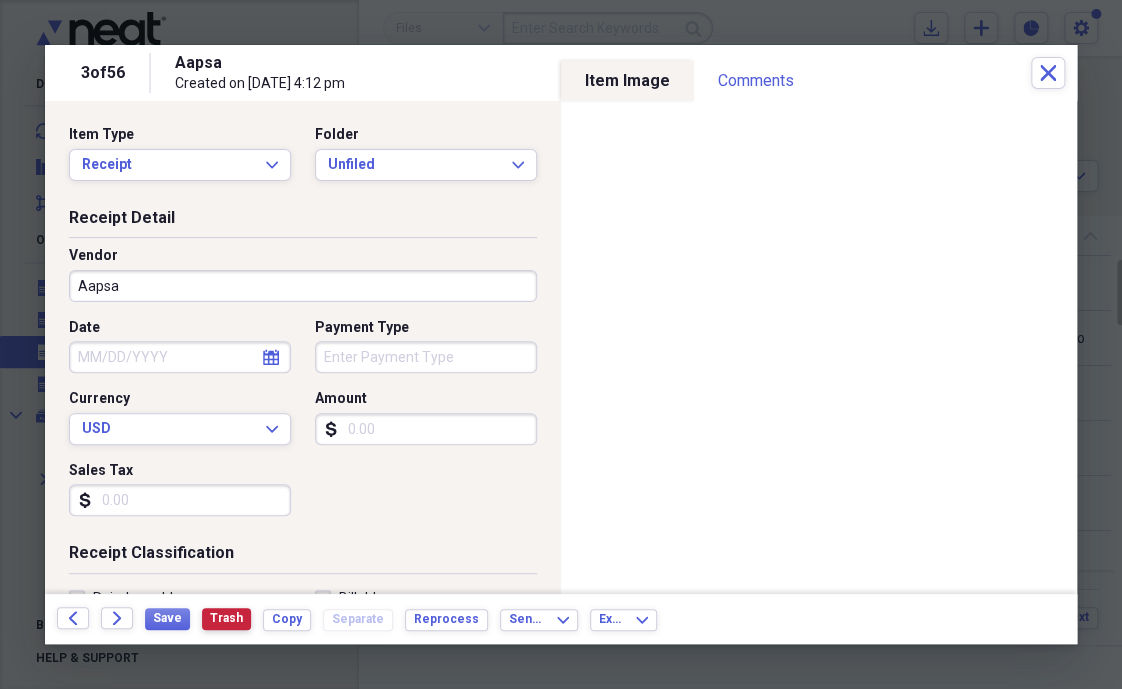 click on "Trash" at bounding box center [226, 618] 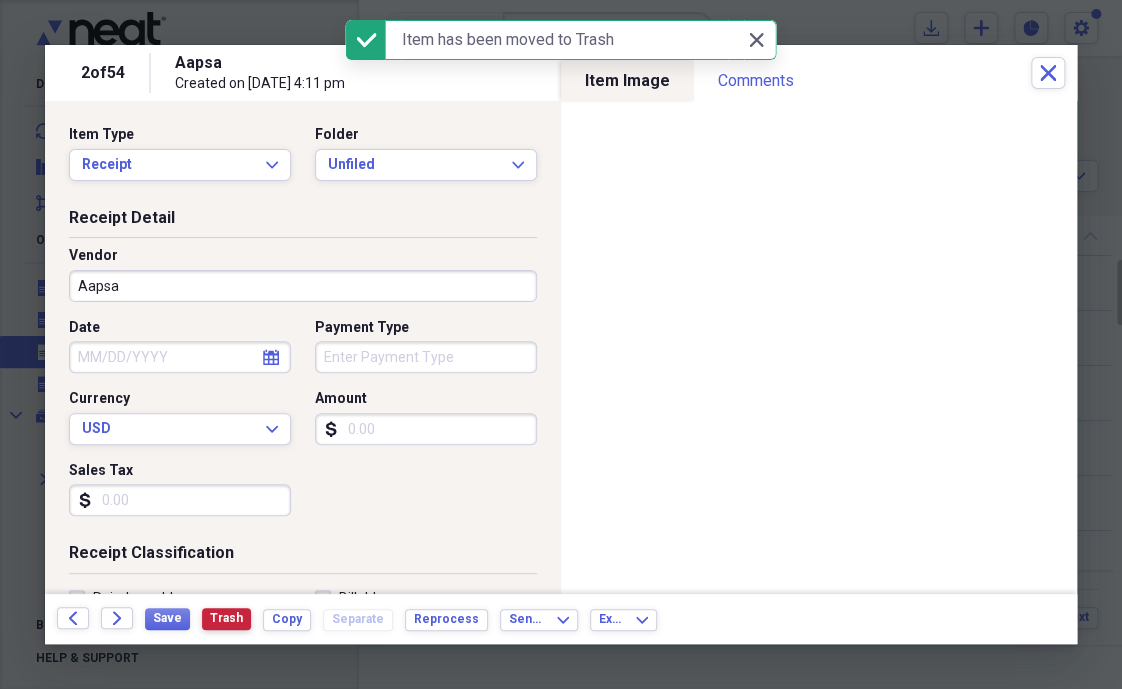 click on "Trash" at bounding box center (226, 618) 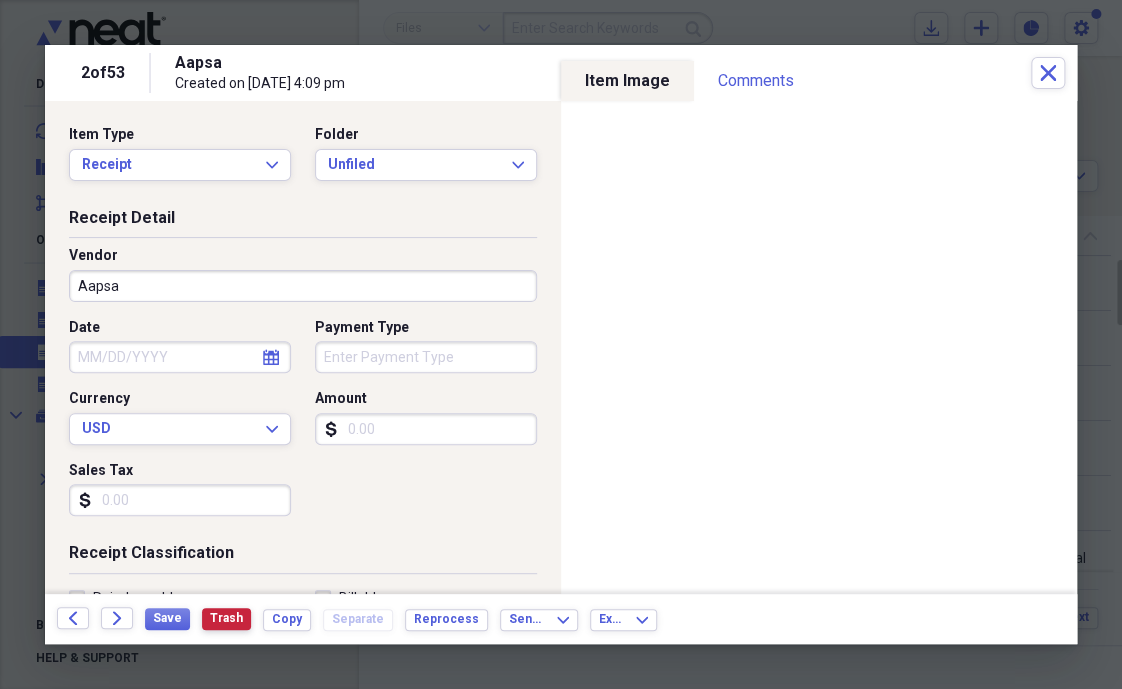 click on "Trash" at bounding box center [226, 618] 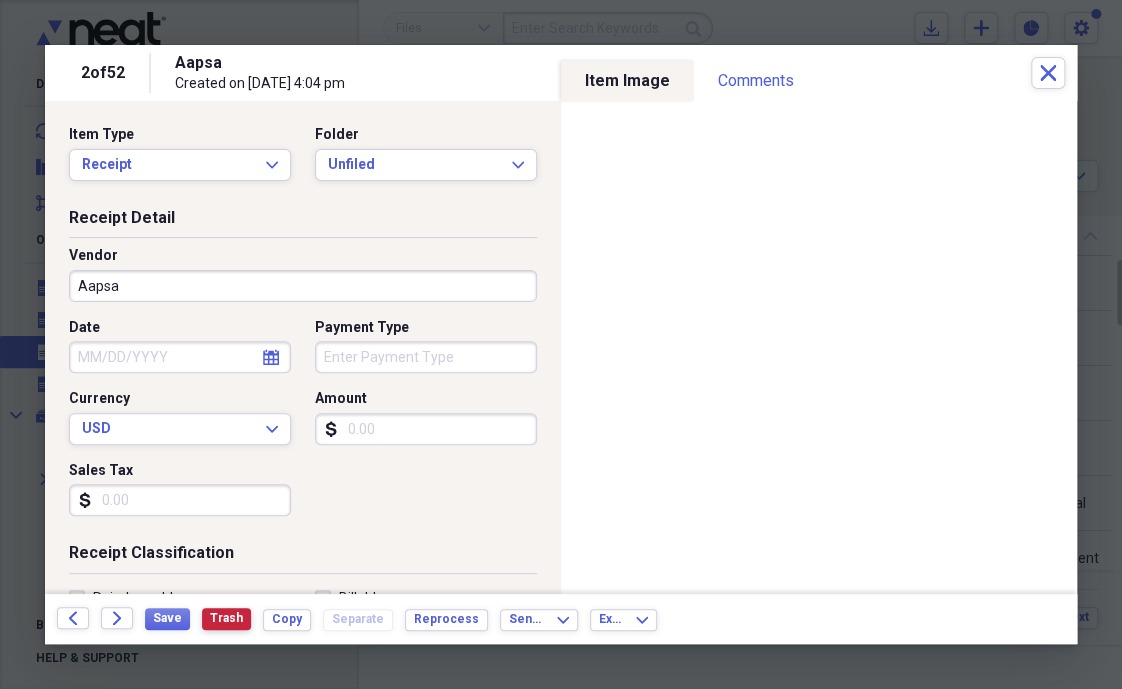 click on "Trash" at bounding box center (226, 618) 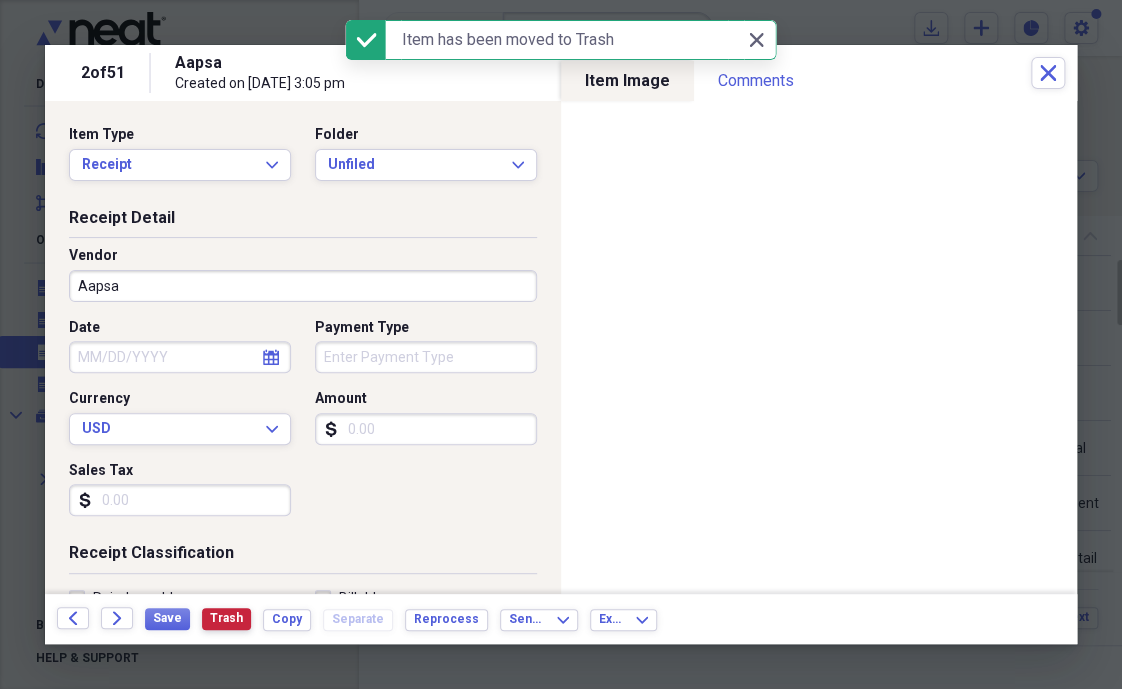 click on "Trash" at bounding box center [226, 618] 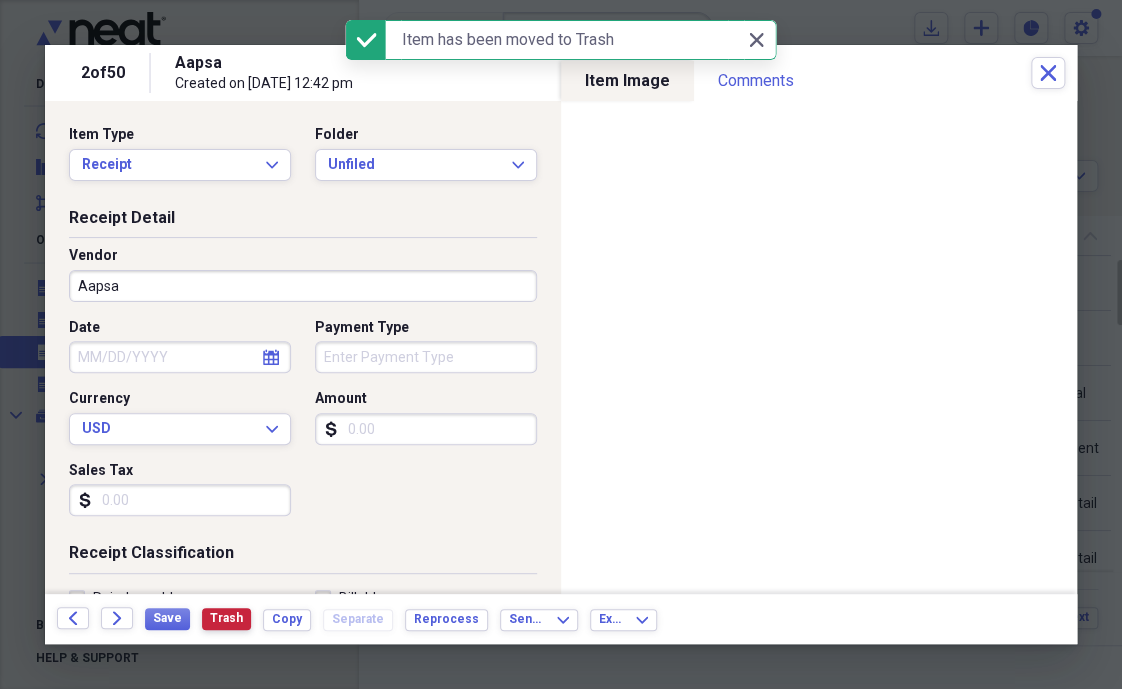 click on "Trash" at bounding box center (226, 618) 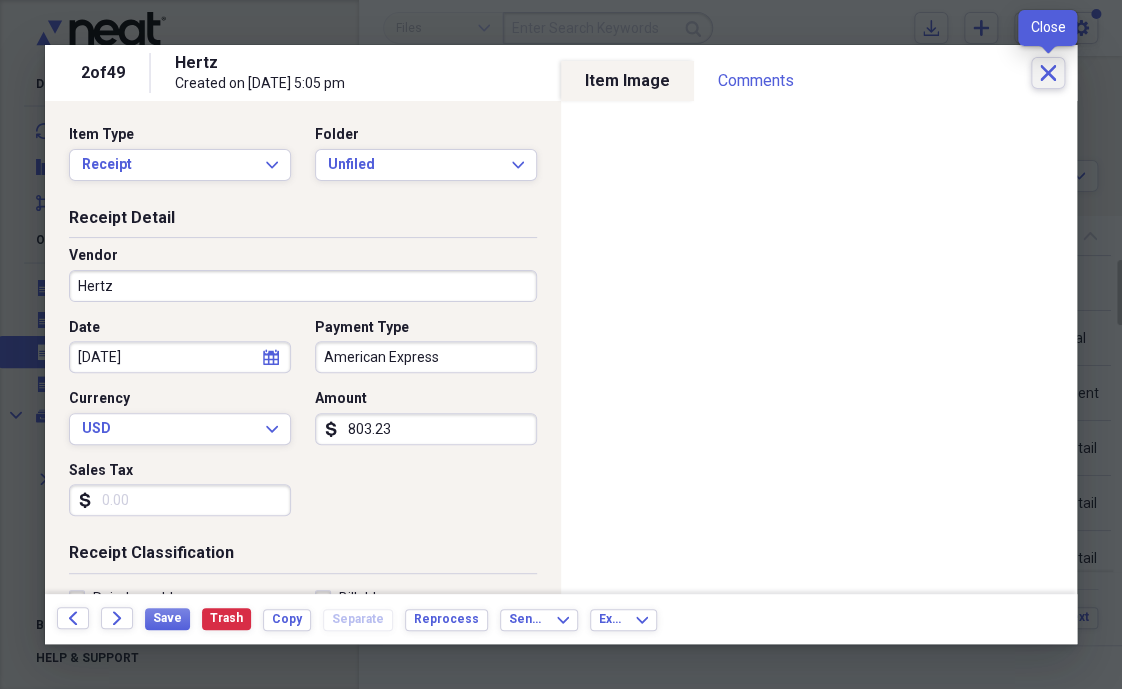 click on "Close" 